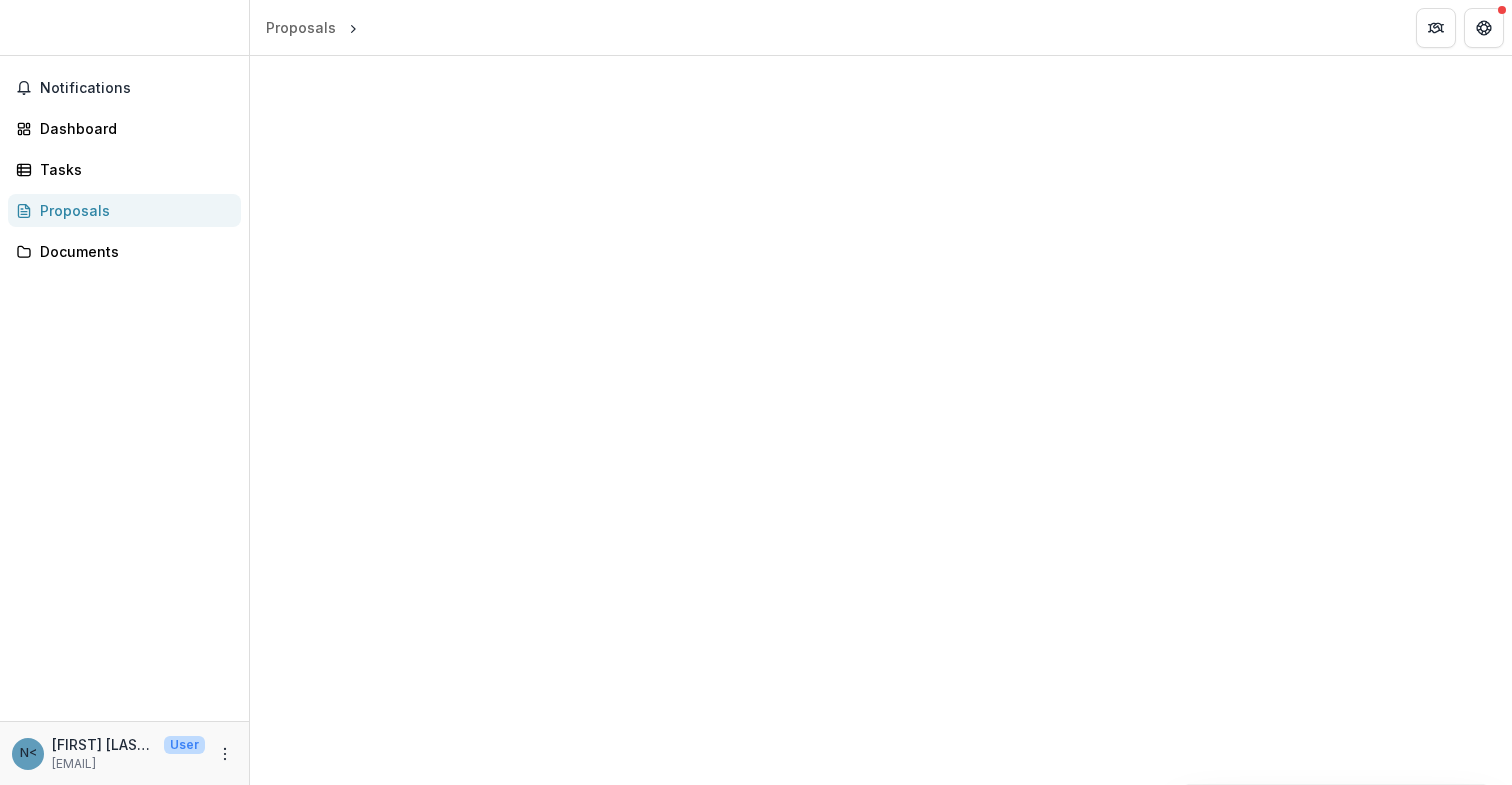 scroll, scrollTop: 0, scrollLeft: 0, axis: both 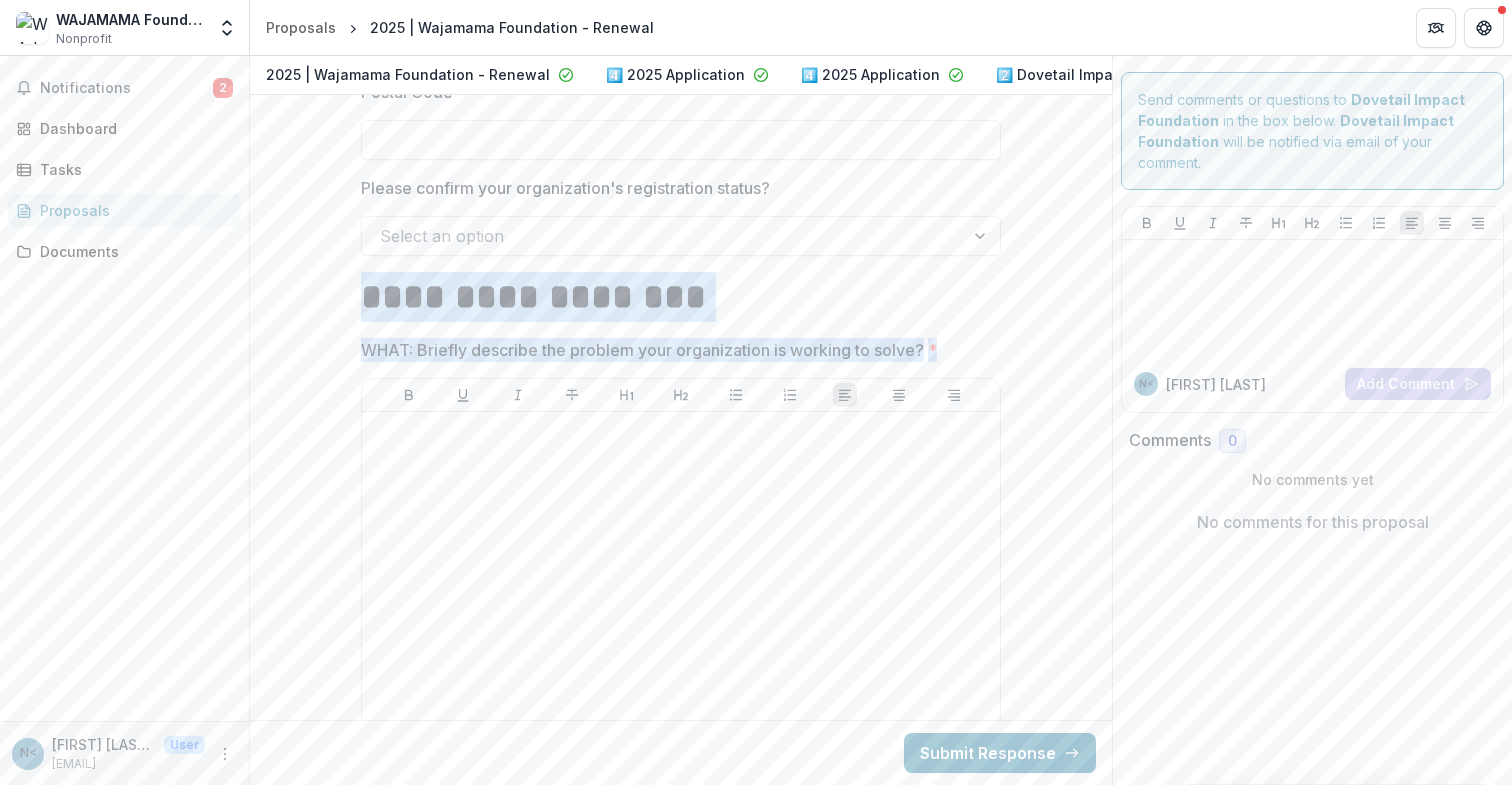 drag, startPoint x: 945, startPoint y: 368, endPoint x: 312, endPoint y: 321, distance: 634.7425 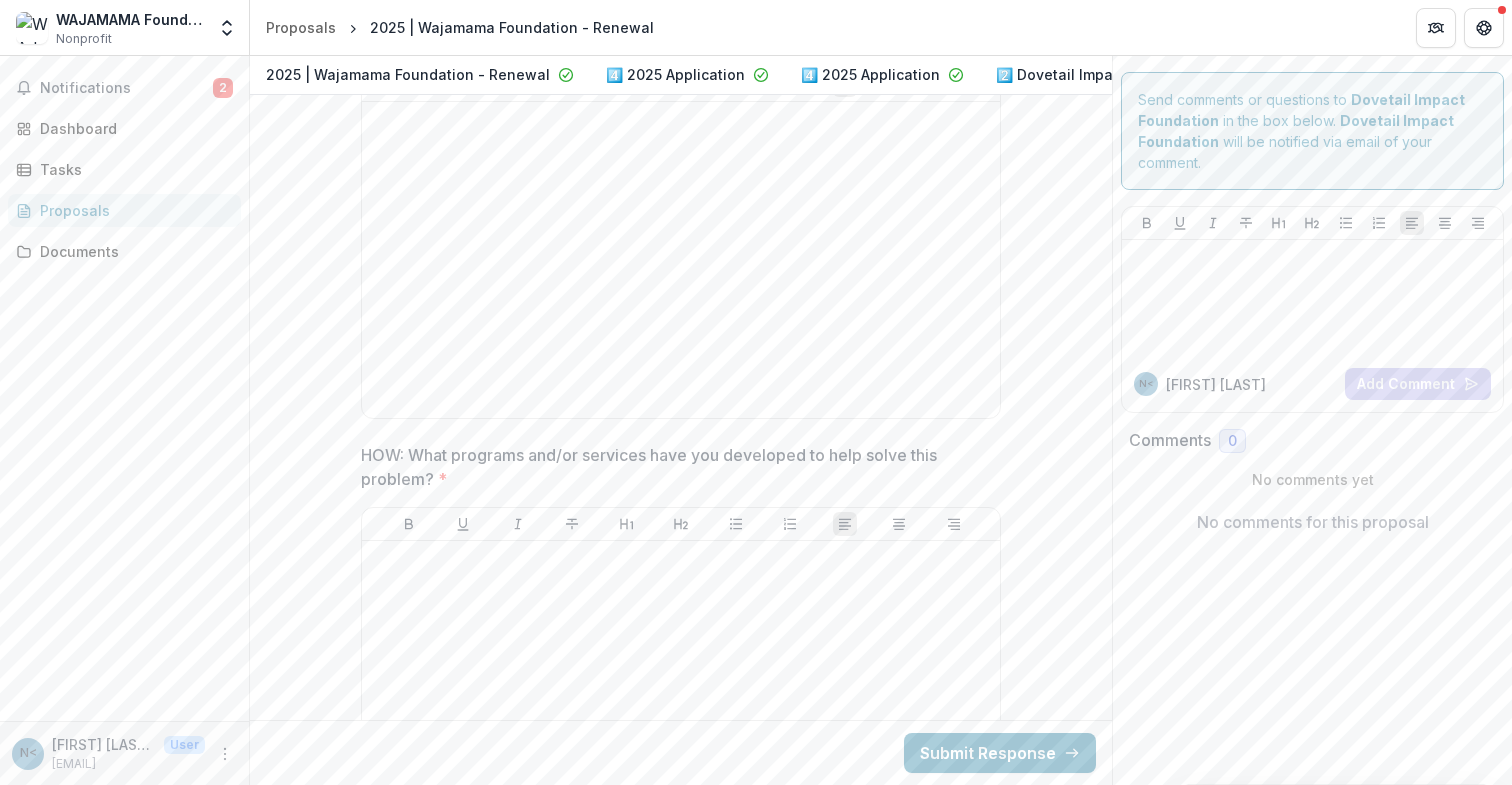 scroll, scrollTop: 1717, scrollLeft: 0, axis: vertical 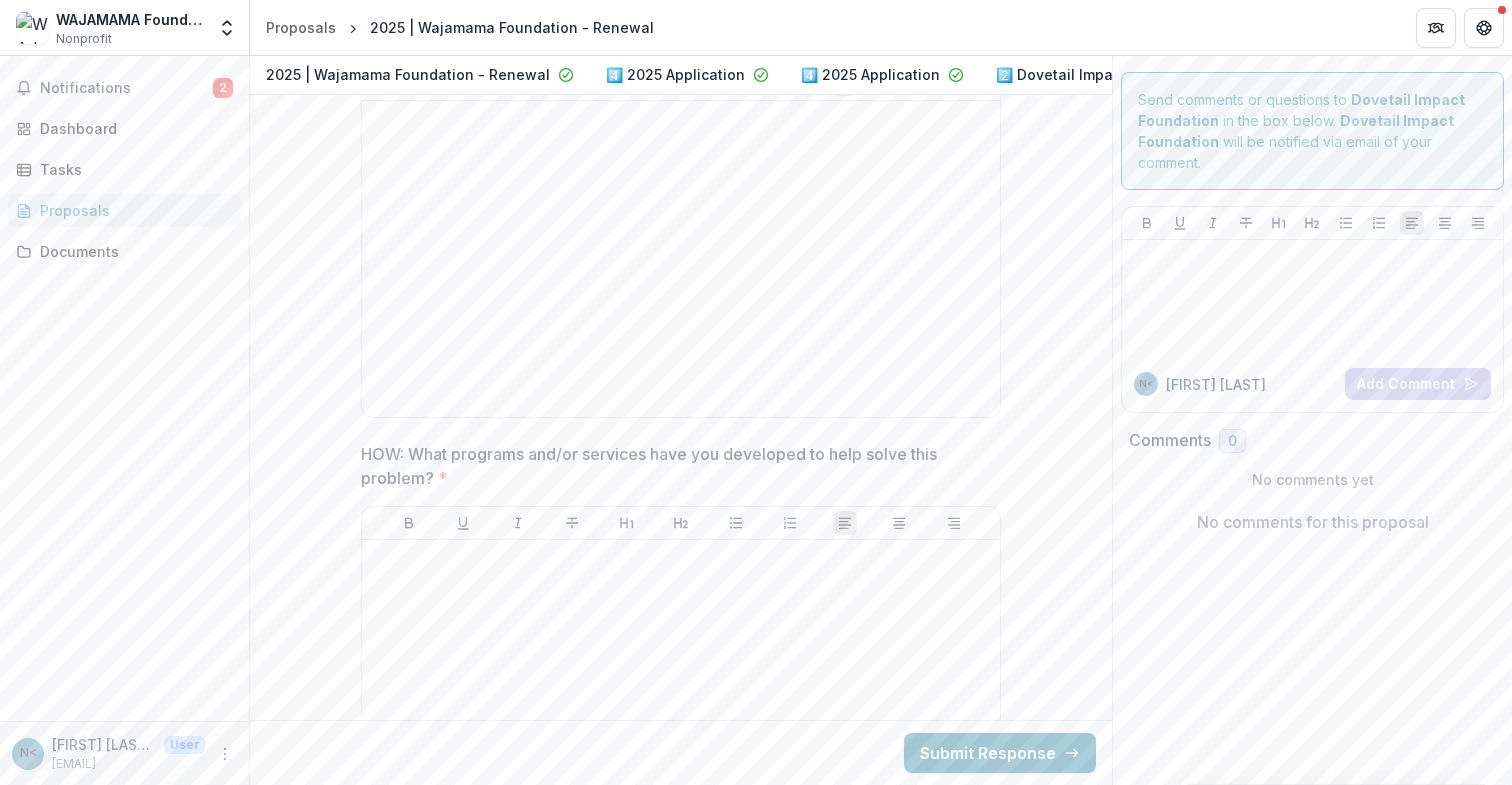 click on "HOW: What programs and/or services have you developed to help solve this problem? *" at bounding box center (675, 466) 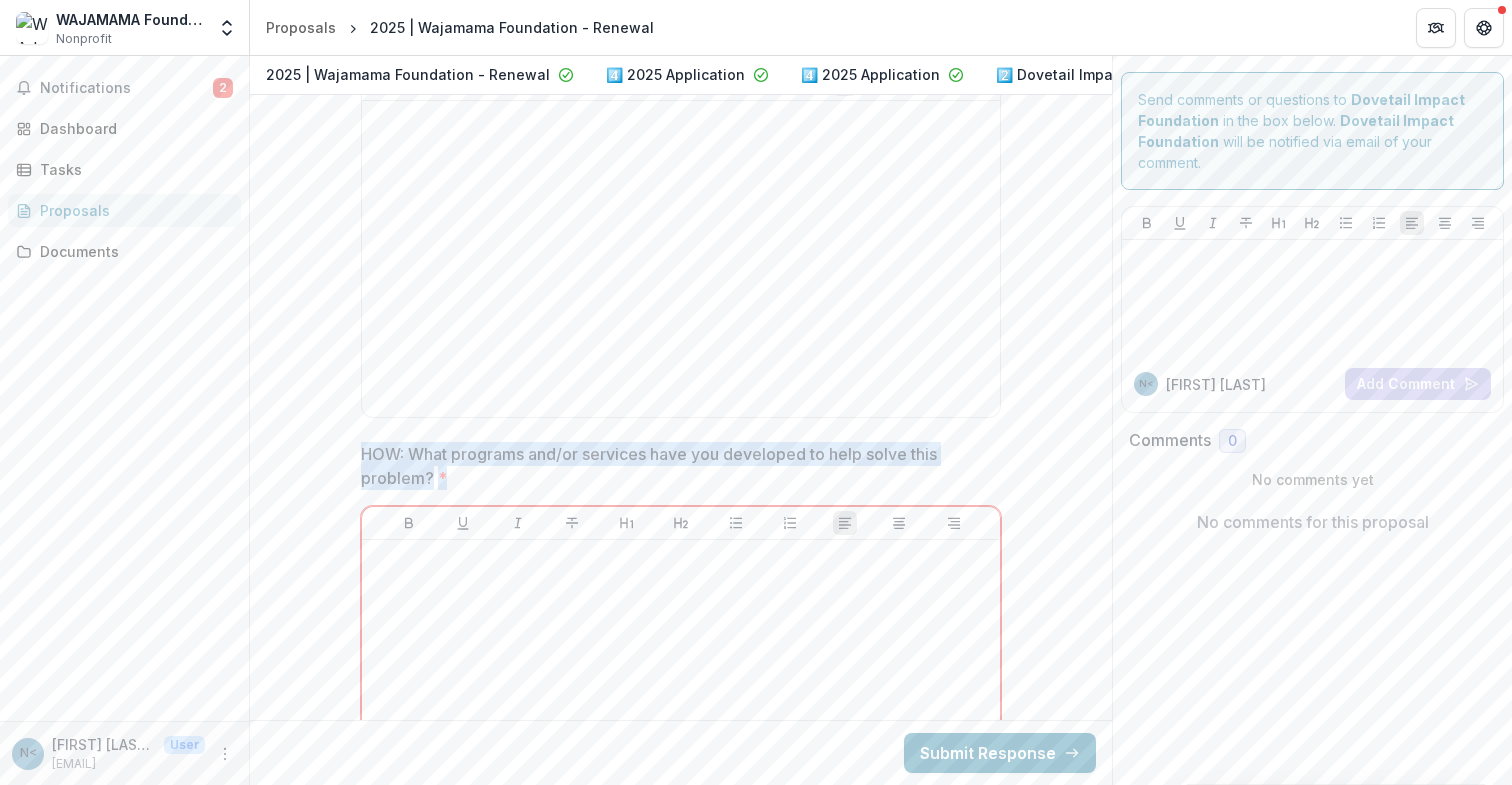 drag, startPoint x: 448, startPoint y: 485, endPoint x: 347, endPoint y: 460, distance: 104.048065 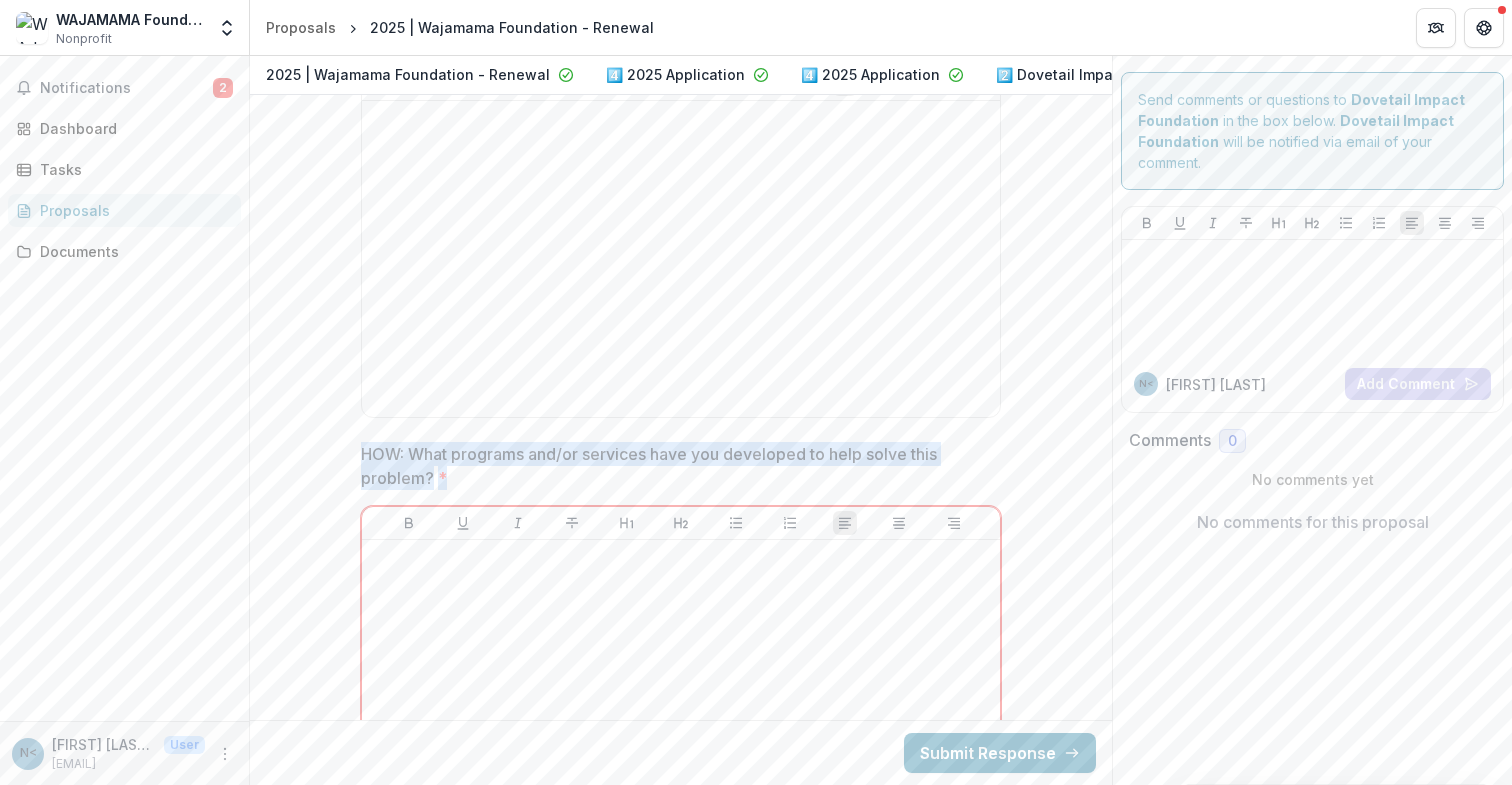 copy on "HOW: What programs and/or services have you developed to help solve this problem? *" 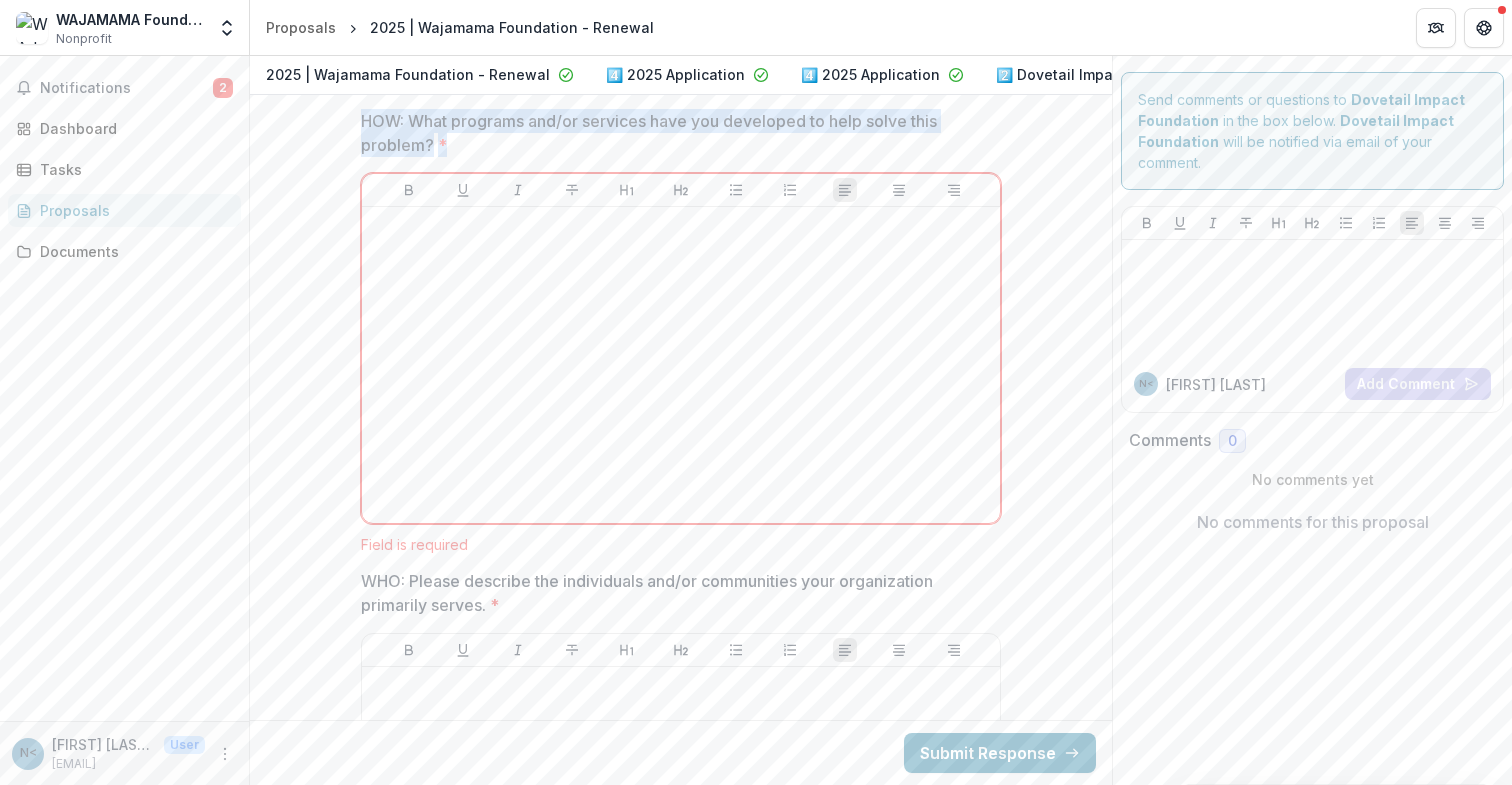 scroll, scrollTop: 2252, scrollLeft: 0, axis: vertical 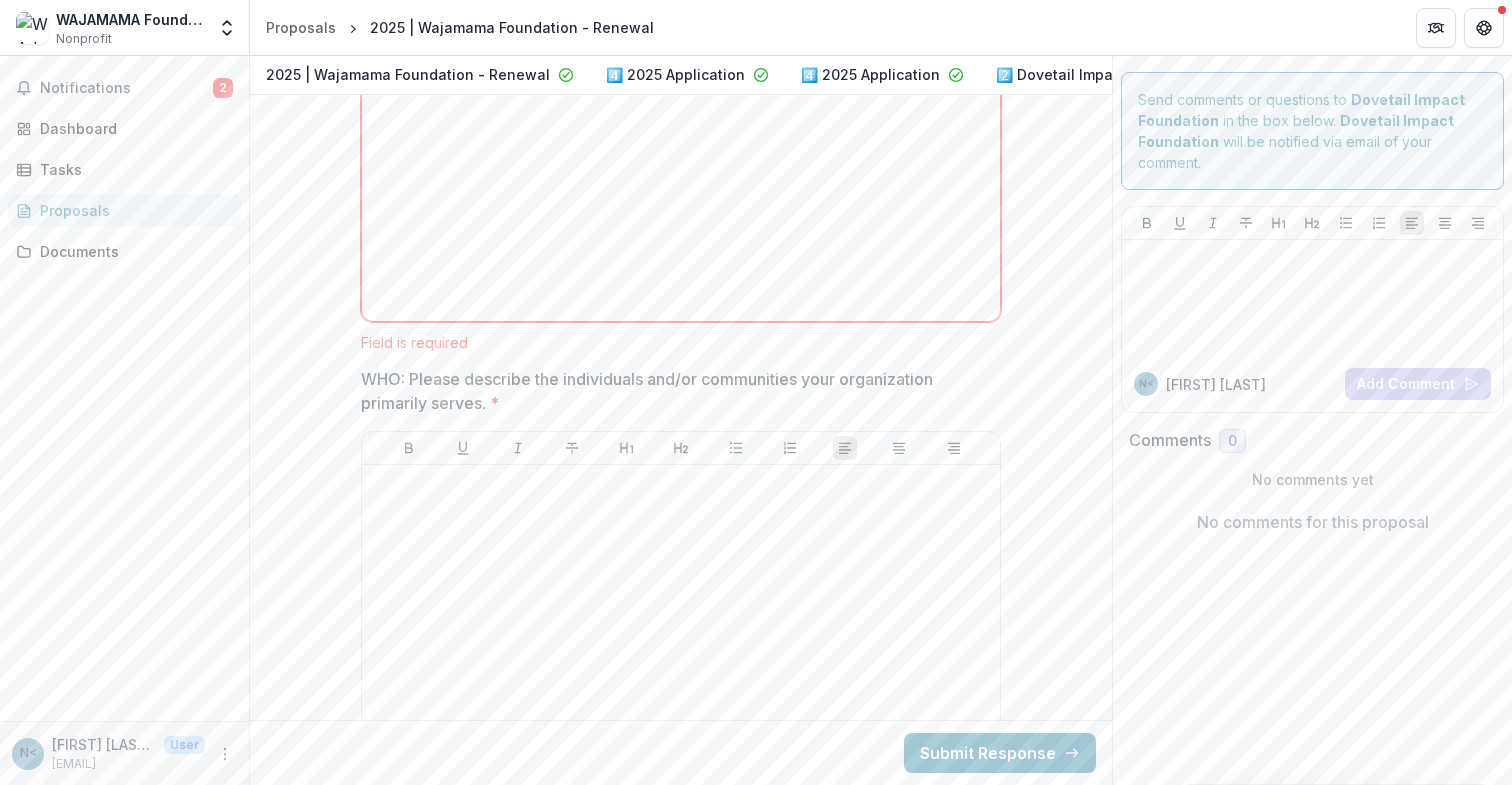 click on "WHO: Please describe the individuals and/or communities your organization primarily serves. *" at bounding box center [675, 391] 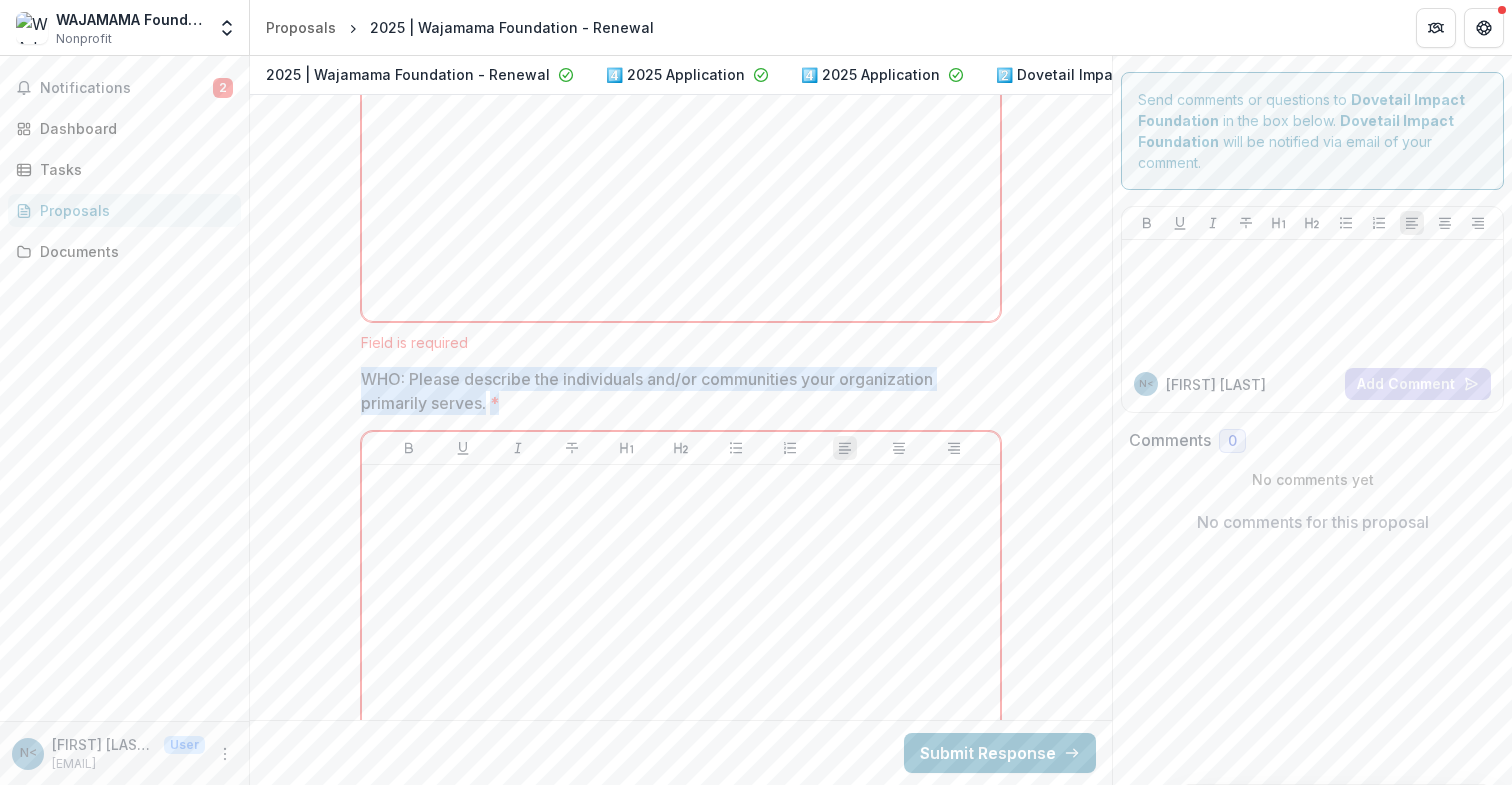 drag, startPoint x: 509, startPoint y: 407, endPoint x: 330, endPoint y: 395, distance: 179.40178 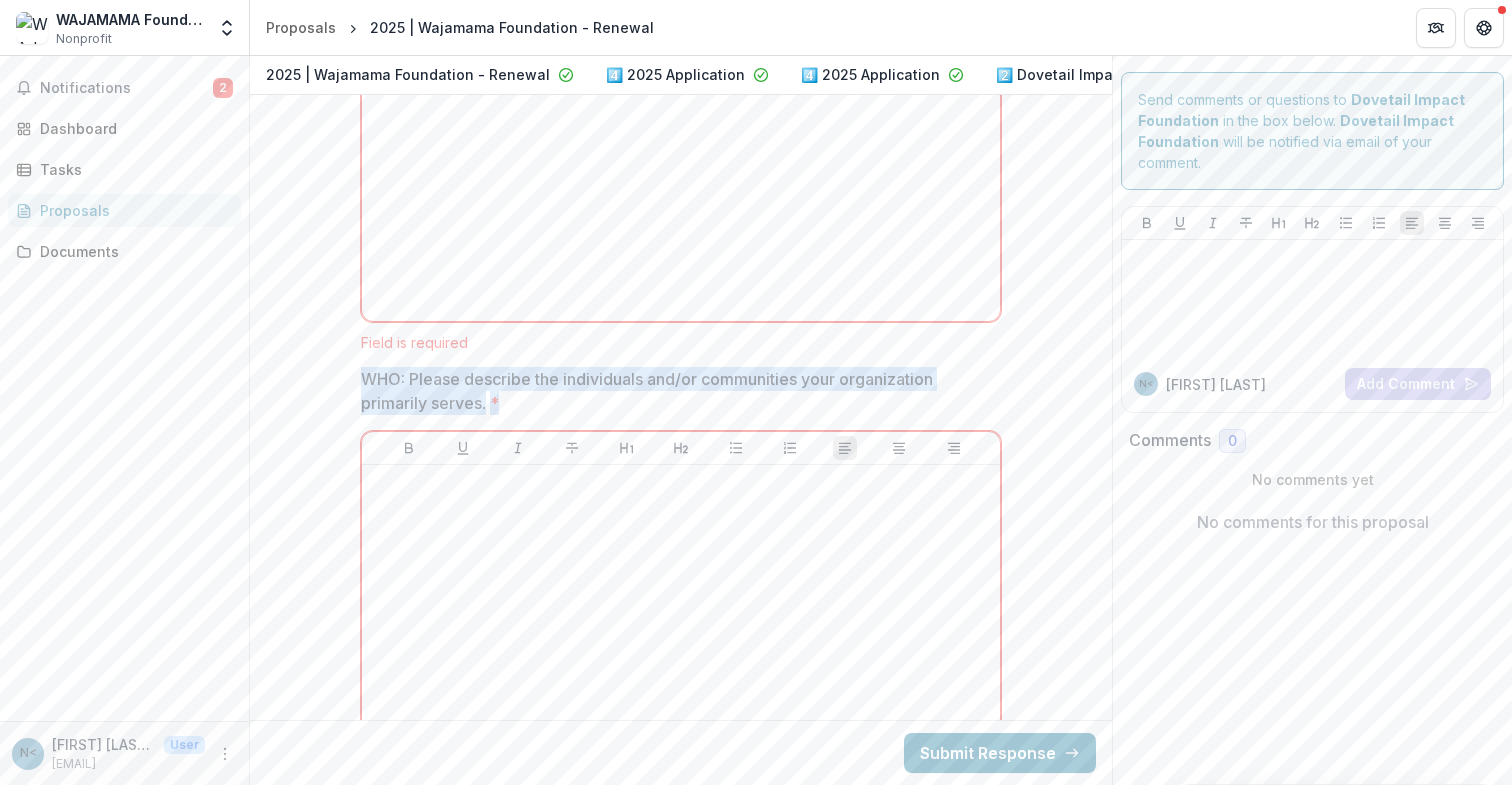 copy on "WHO: Please describe the individuals and/or communities your organization primarily serves. *" 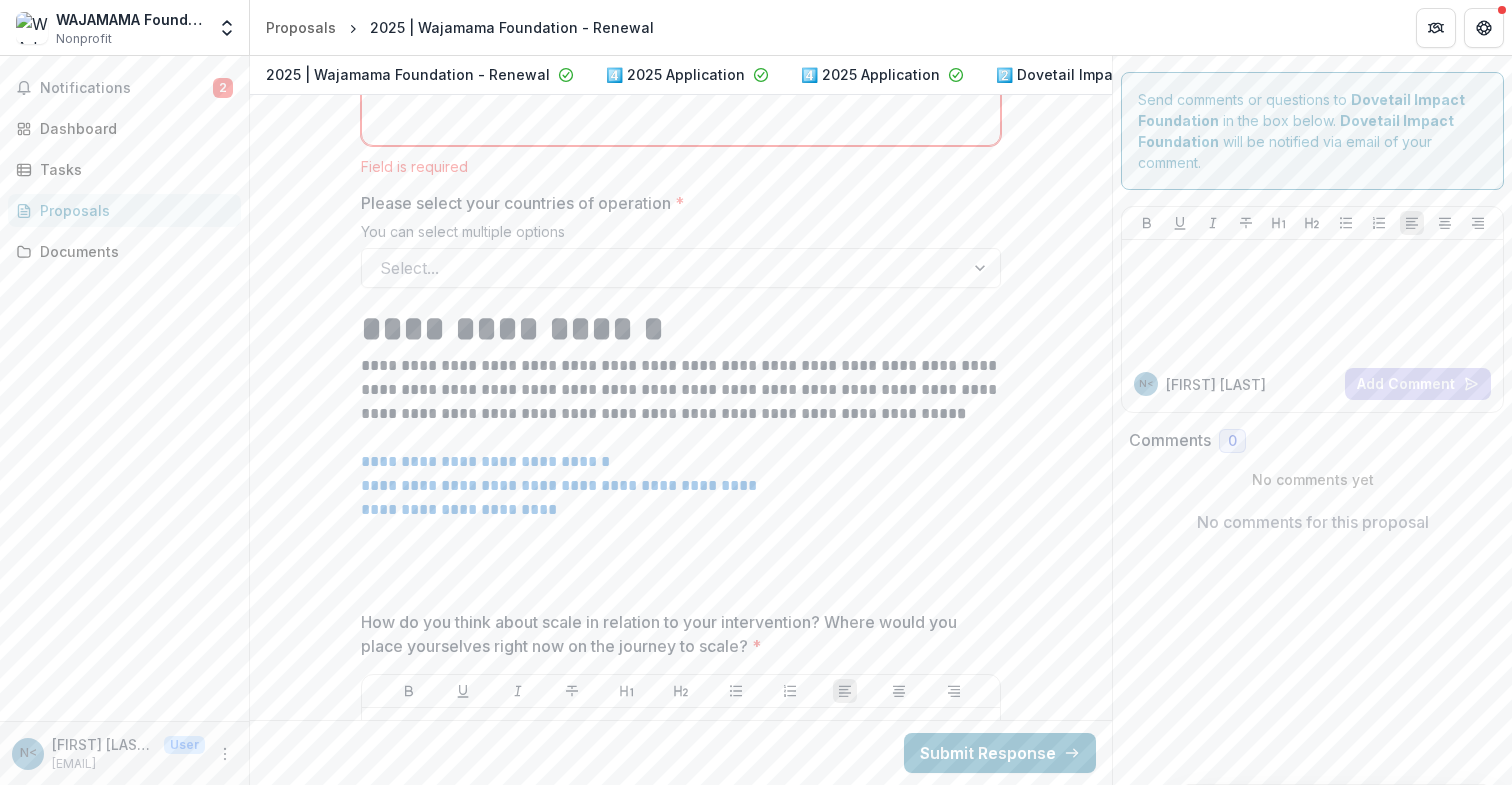scroll, scrollTop: 2944, scrollLeft: 0, axis: vertical 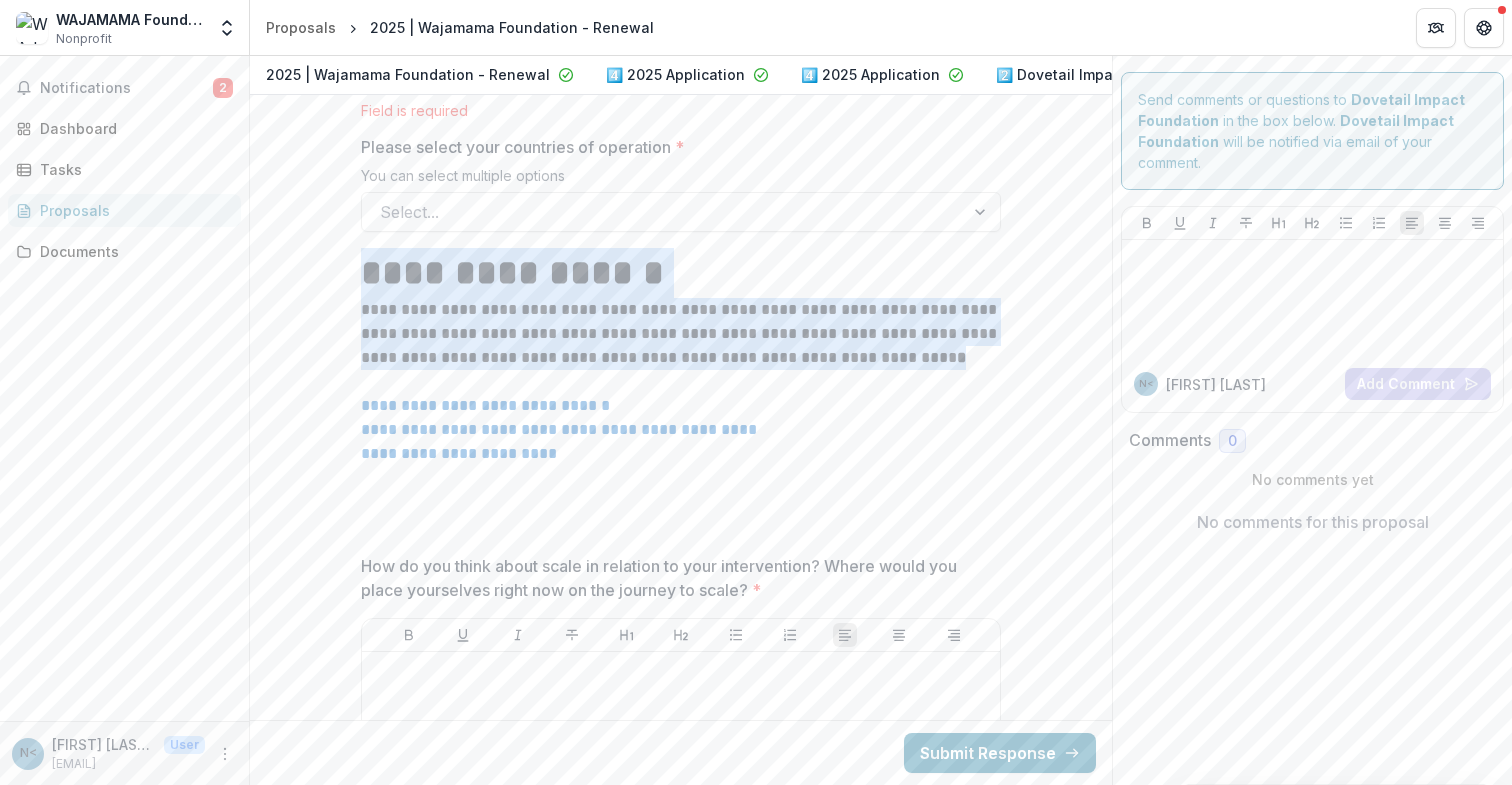 drag, startPoint x: 862, startPoint y: 359, endPoint x: 317, endPoint y: 281, distance: 550.55334 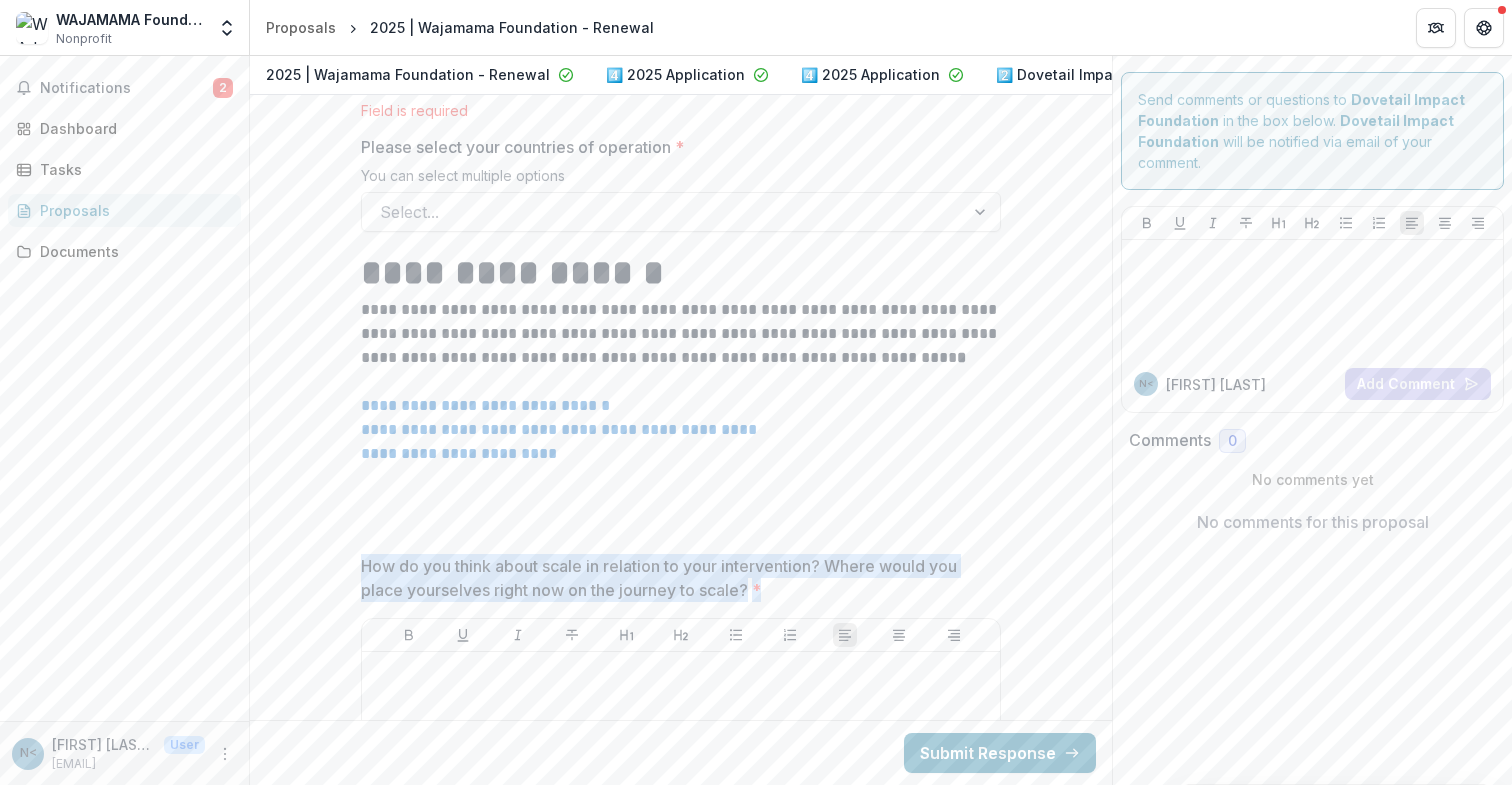 drag, startPoint x: 773, startPoint y: 586, endPoint x: 339, endPoint y: 572, distance: 434.22574 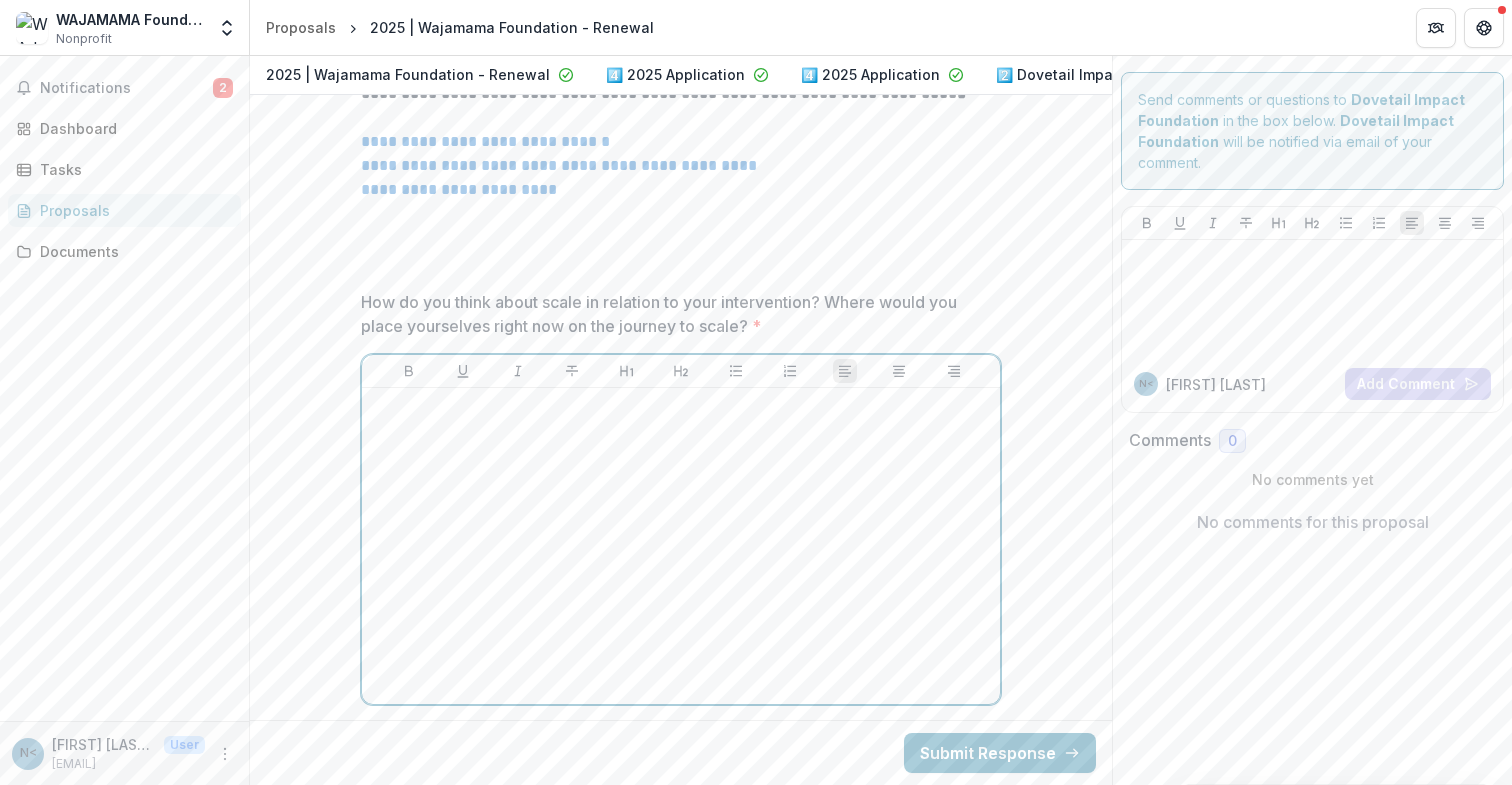 click at bounding box center (681, 546) 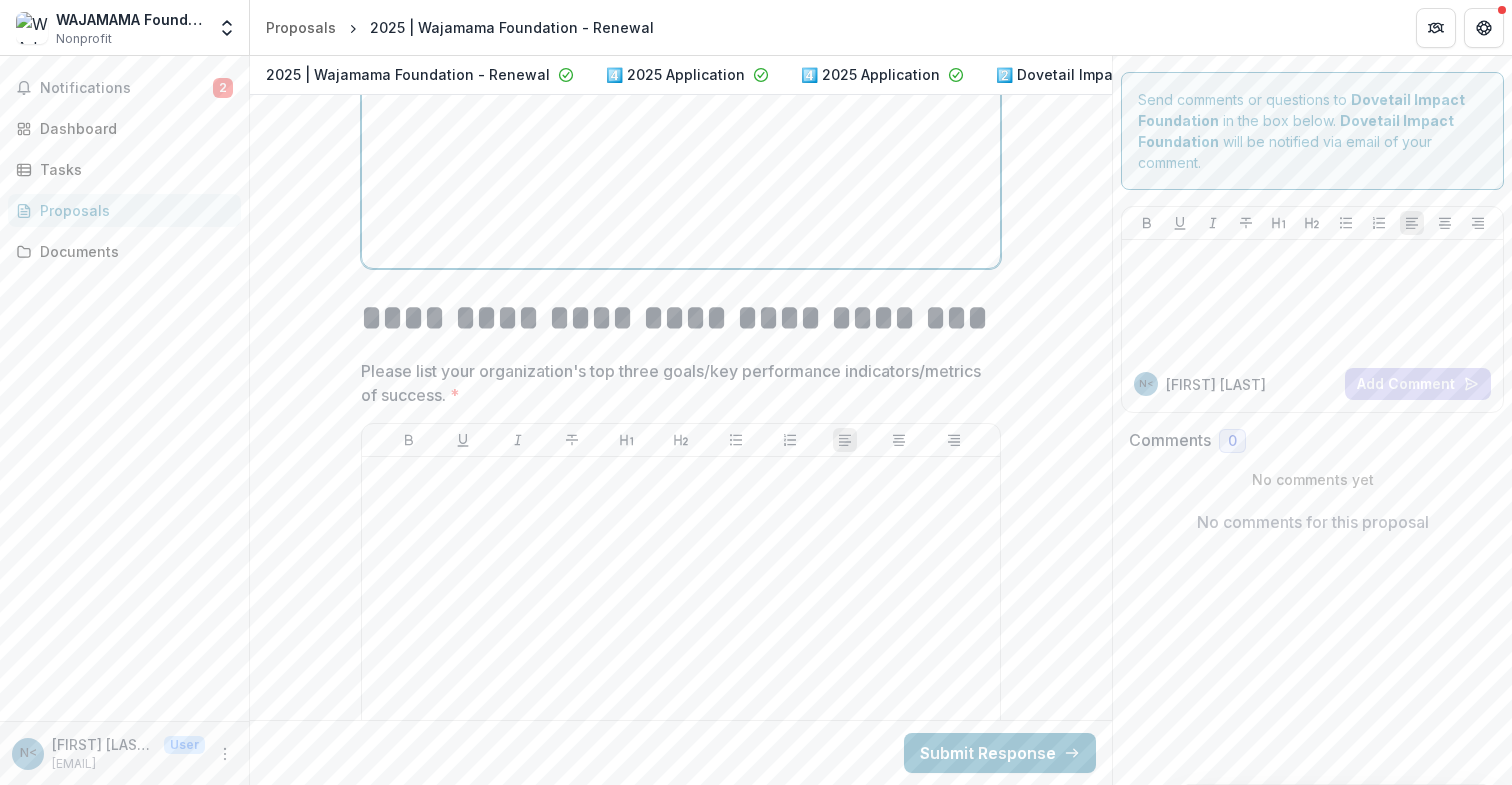 scroll, scrollTop: 3678, scrollLeft: 0, axis: vertical 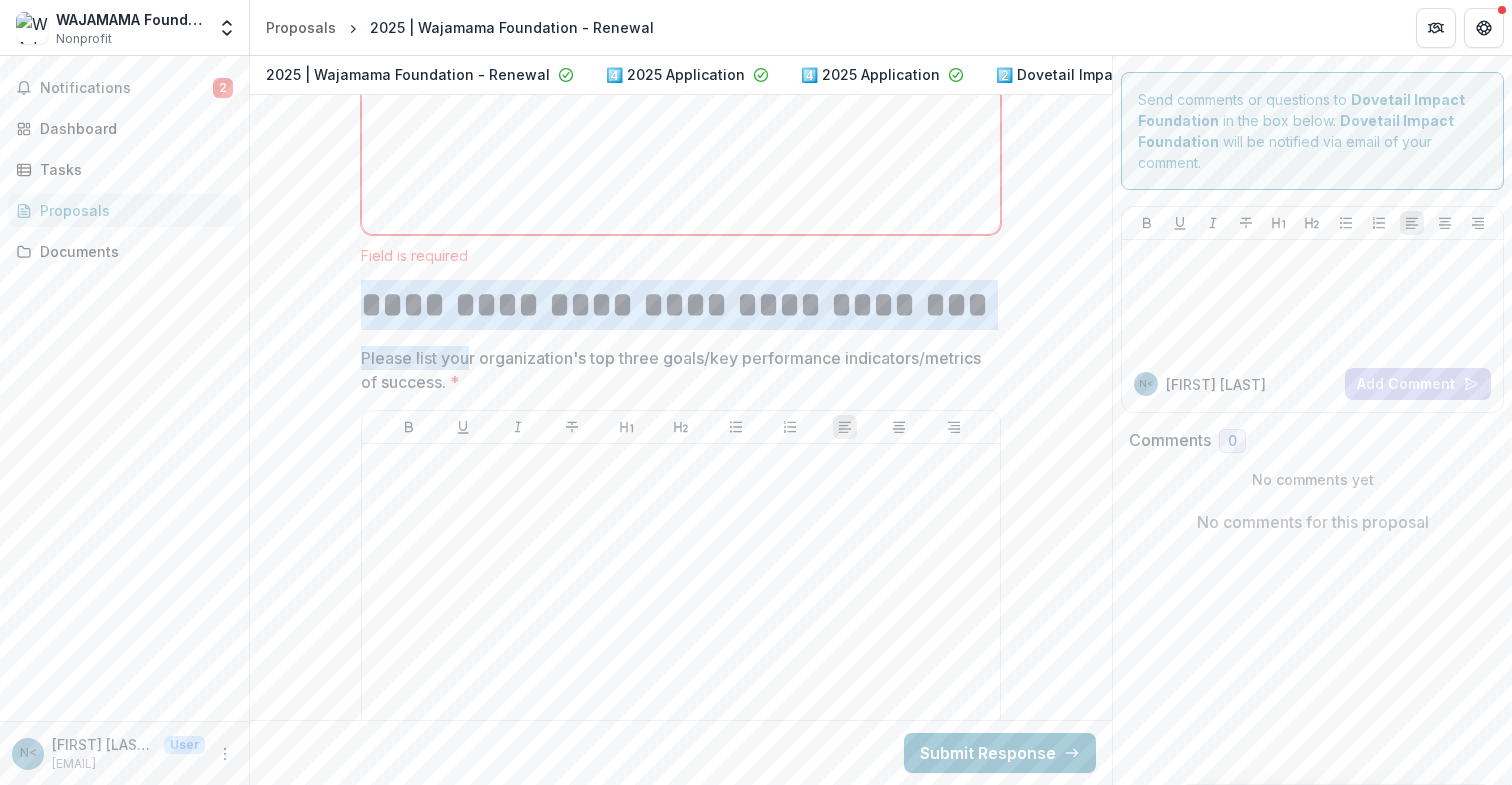 drag, startPoint x: 463, startPoint y: 361, endPoint x: 351, endPoint y: 310, distance: 123.065025 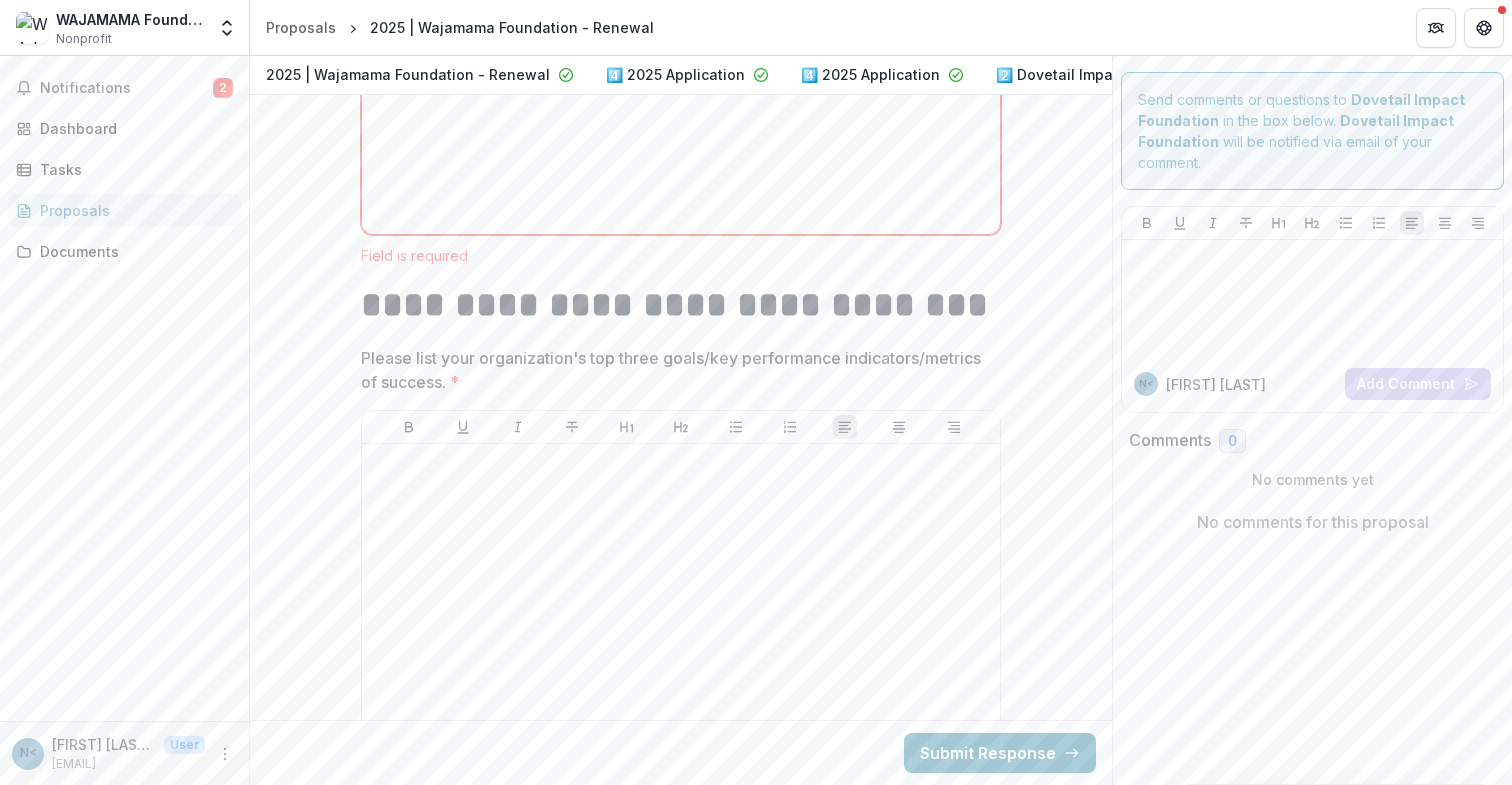 click on "Please list your organization's top three goals/key performance indicators/metrics of success. *" at bounding box center [675, 370] 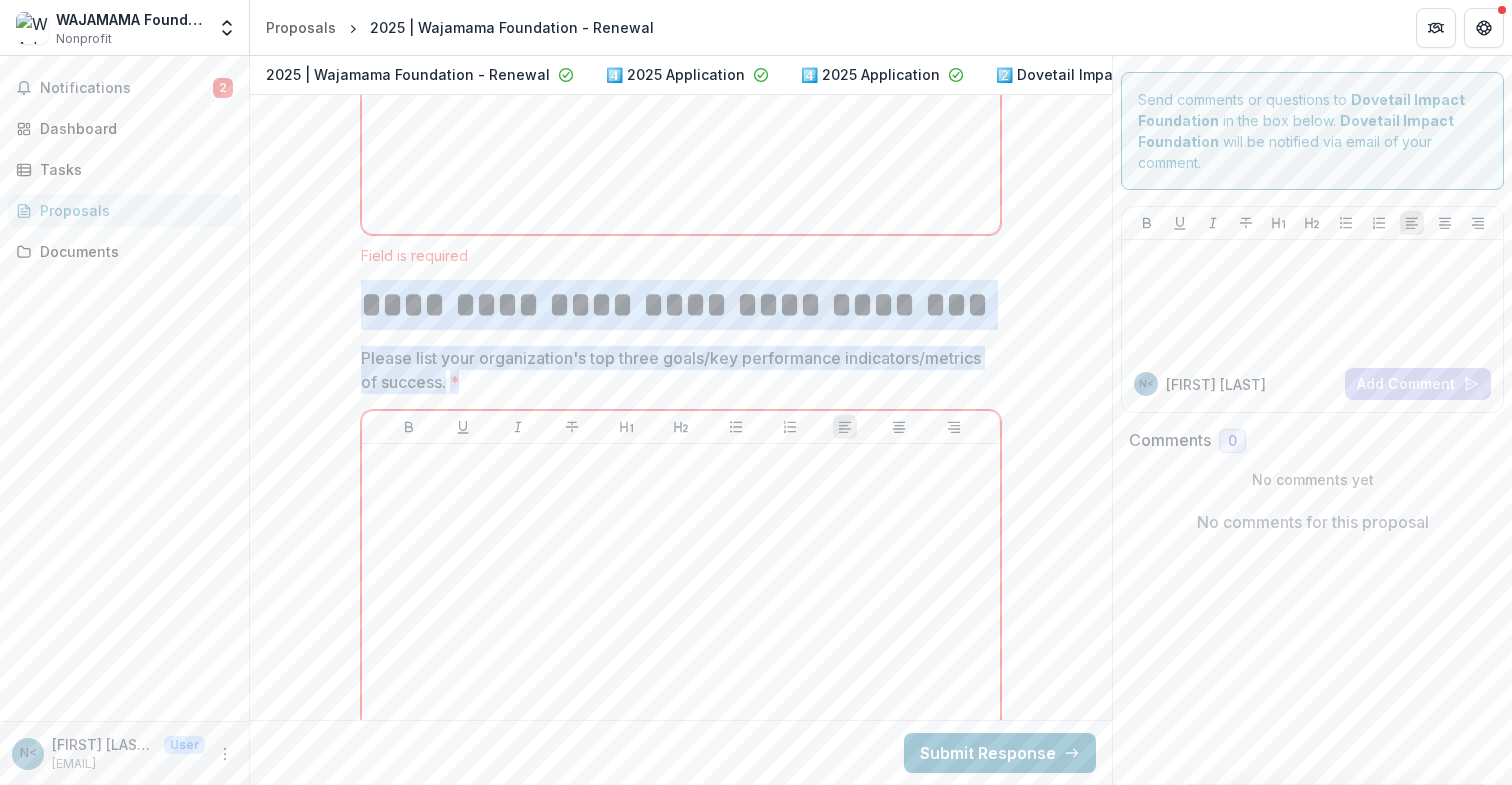 drag, startPoint x: 487, startPoint y: 381, endPoint x: 343, endPoint y: 320, distance: 156.38734 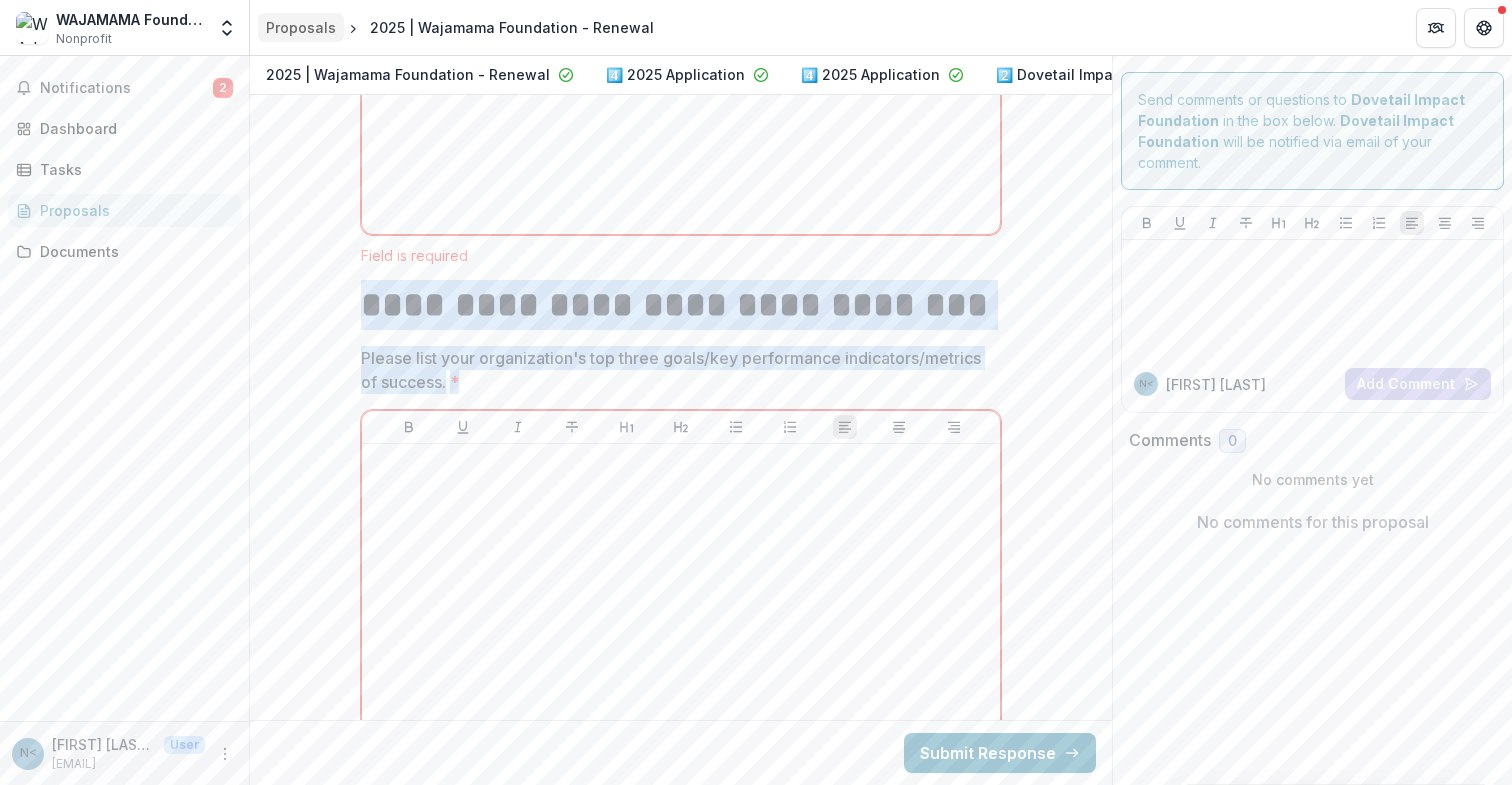copy on "Please list your organization's top three goals/key performance indicators/metrics of success. *" 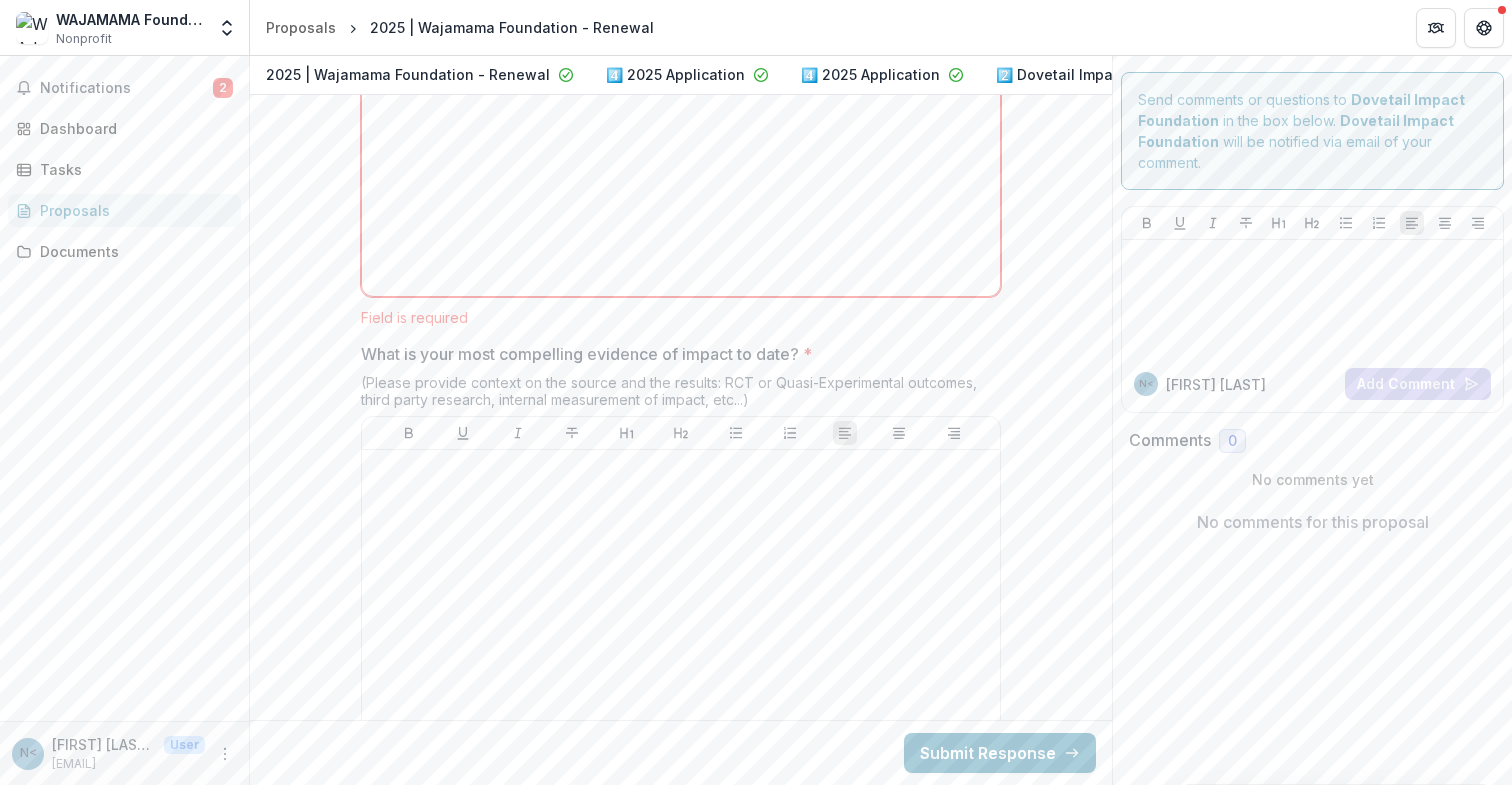 scroll, scrollTop: 4163, scrollLeft: 0, axis: vertical 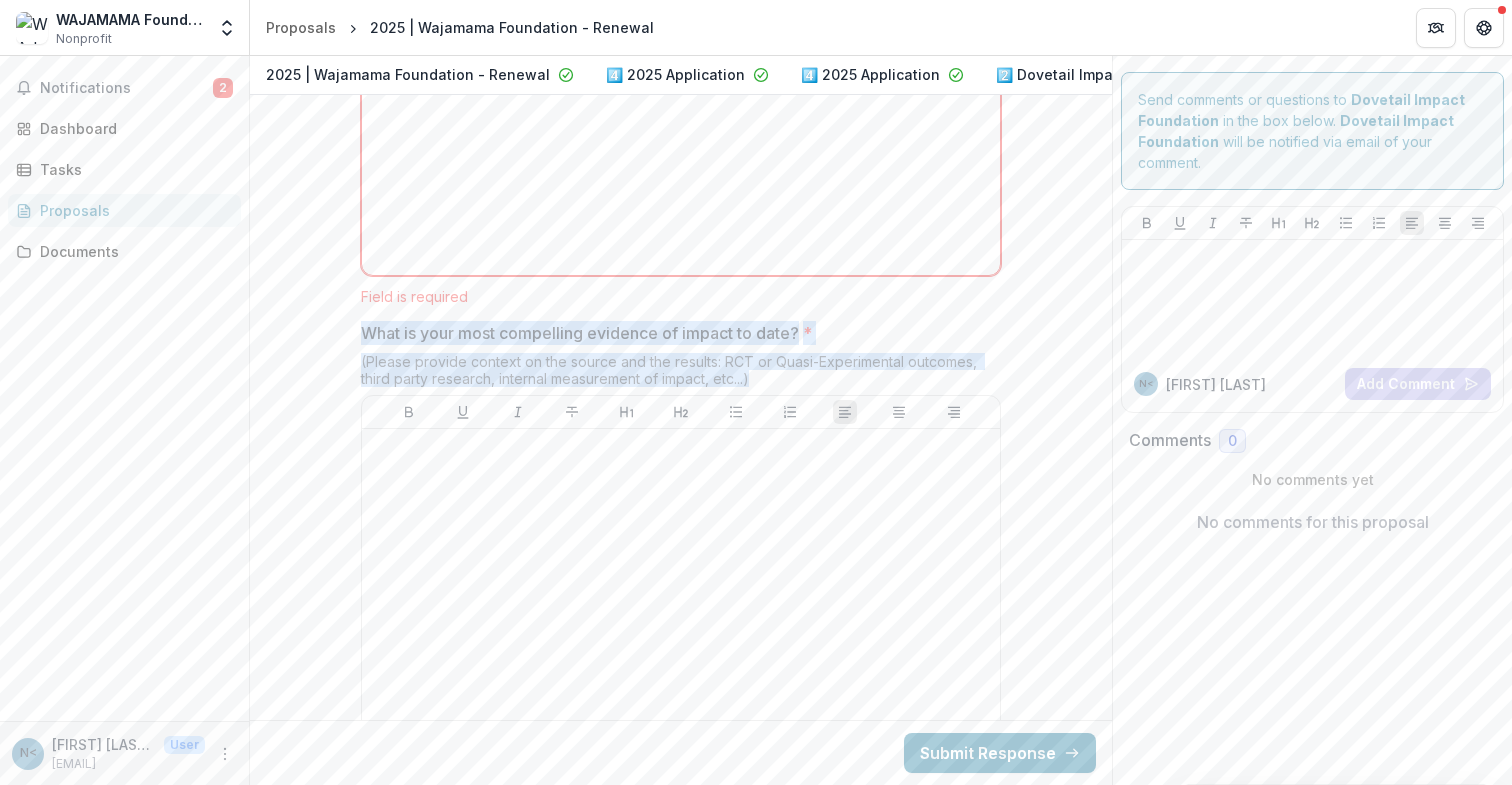 drag, startPoint x: 777, startPoint y: 373, endPoint x: 354, endPoint y: 335, distance: 424.70343 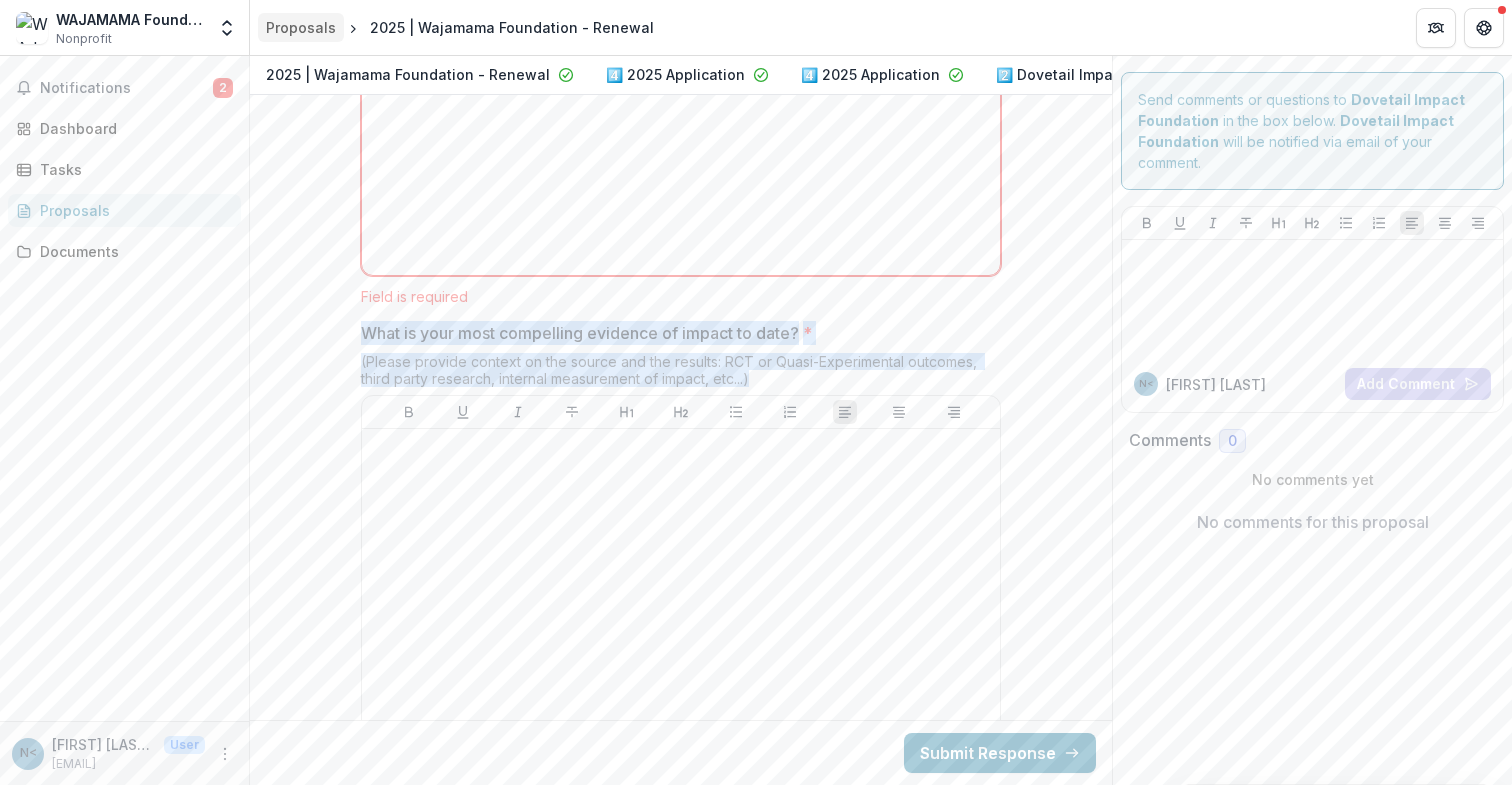 copy on "What is your most compelling evidence of impact to date?  * (Please provide context on the source and the results: RCT or Quasi-Experimental outcomes, third party research, internal measurement of impact, etc...)" 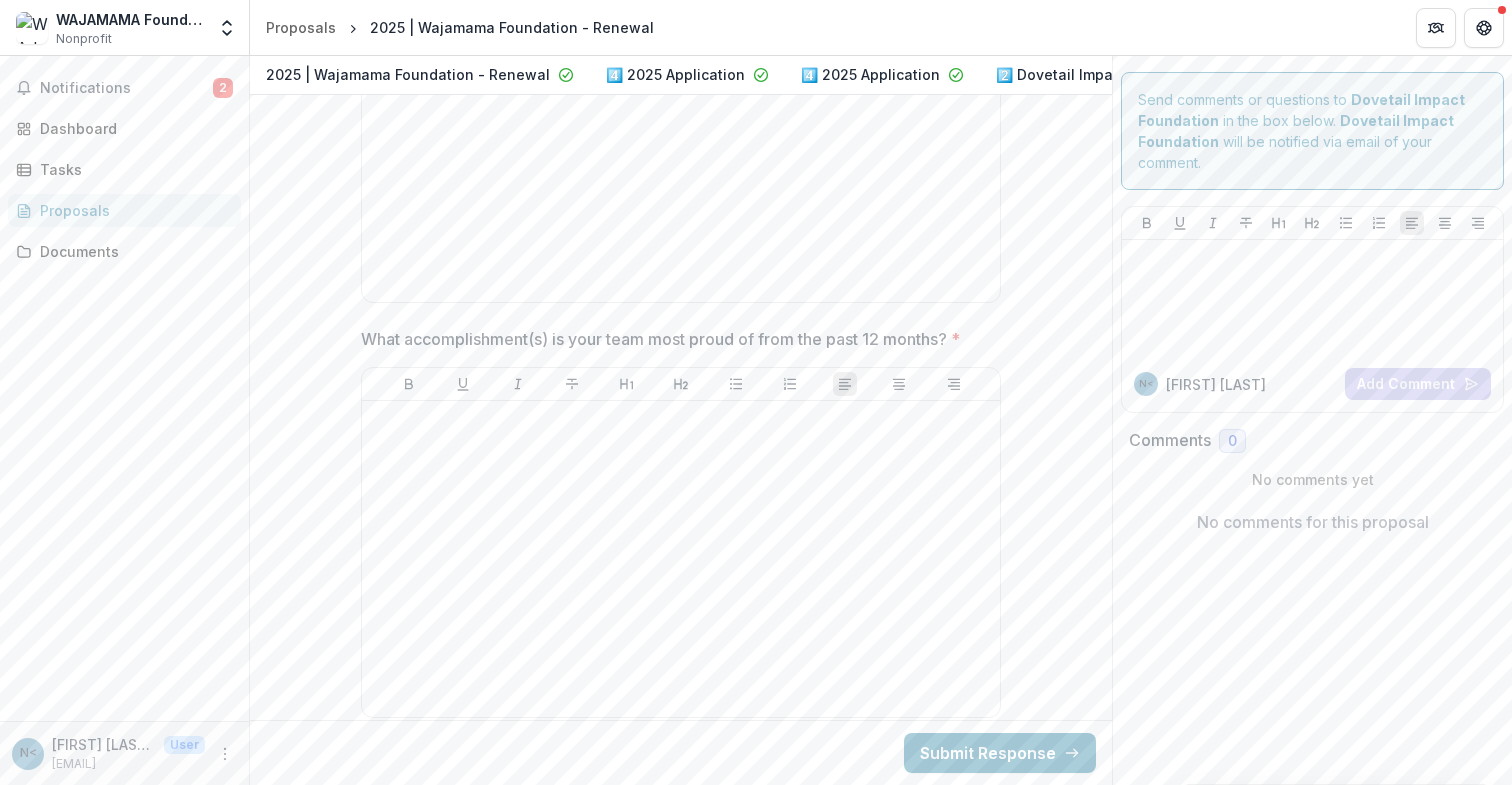 scroll, scrollTop: 4618, scrollLeft: 0, axis: vertical 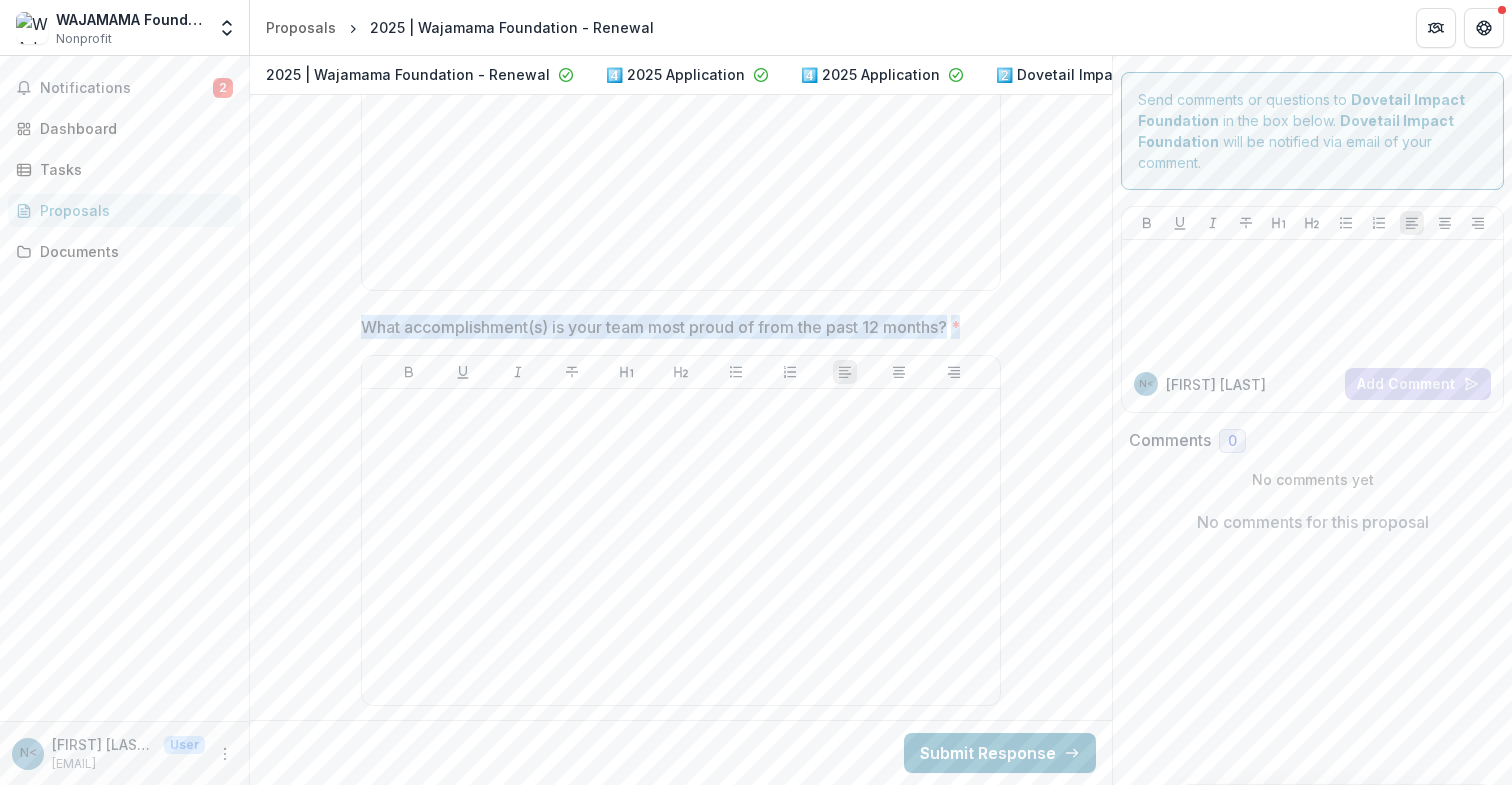 drag, startPoint x: 978, startPoint y: 314, endPoint x: 333, endPoint y: 322, distance: 645.0496 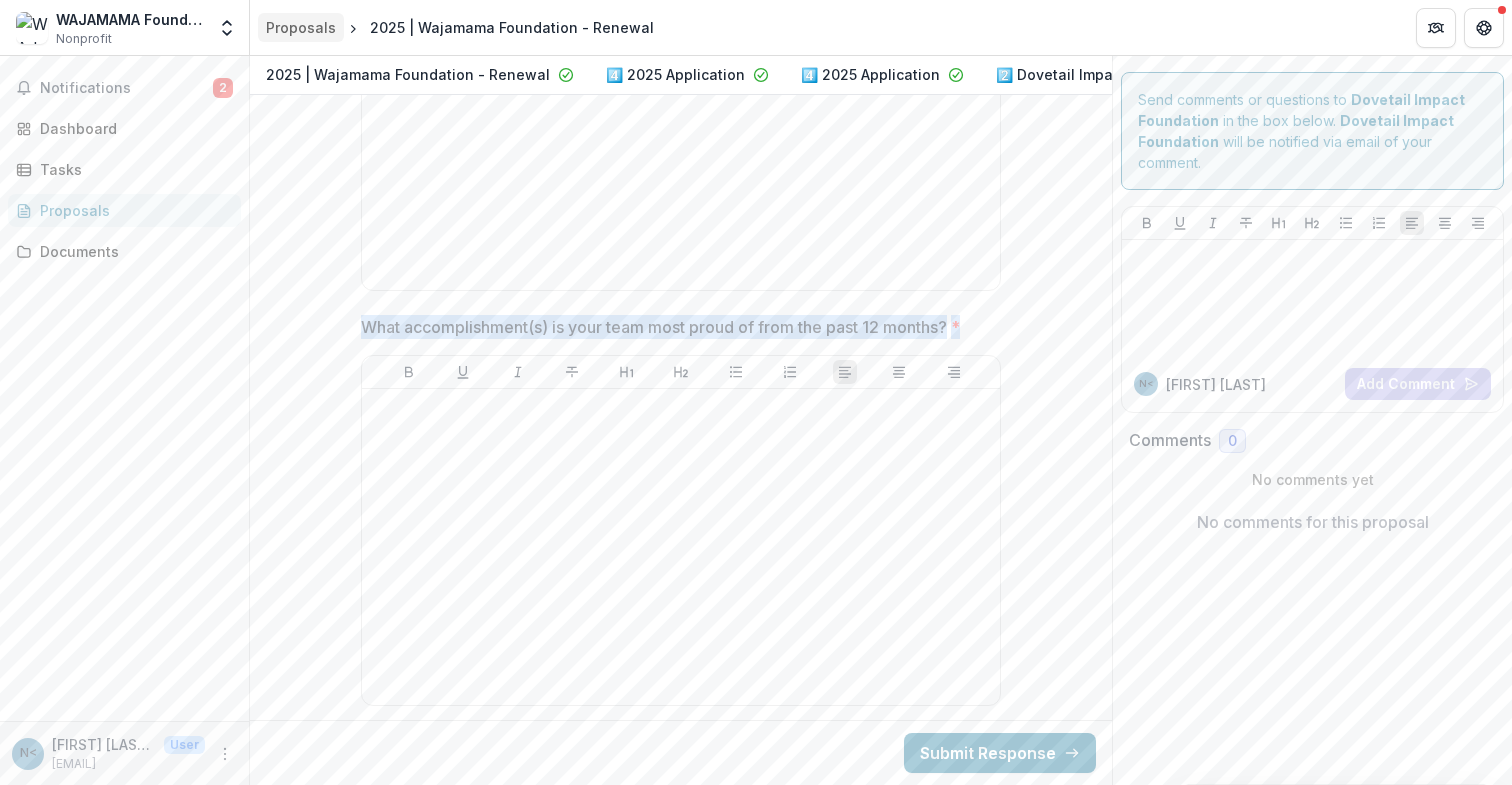 copy on "What accomplishment(s) is your team most proud of from the past [TIME_PERIOD]? *" 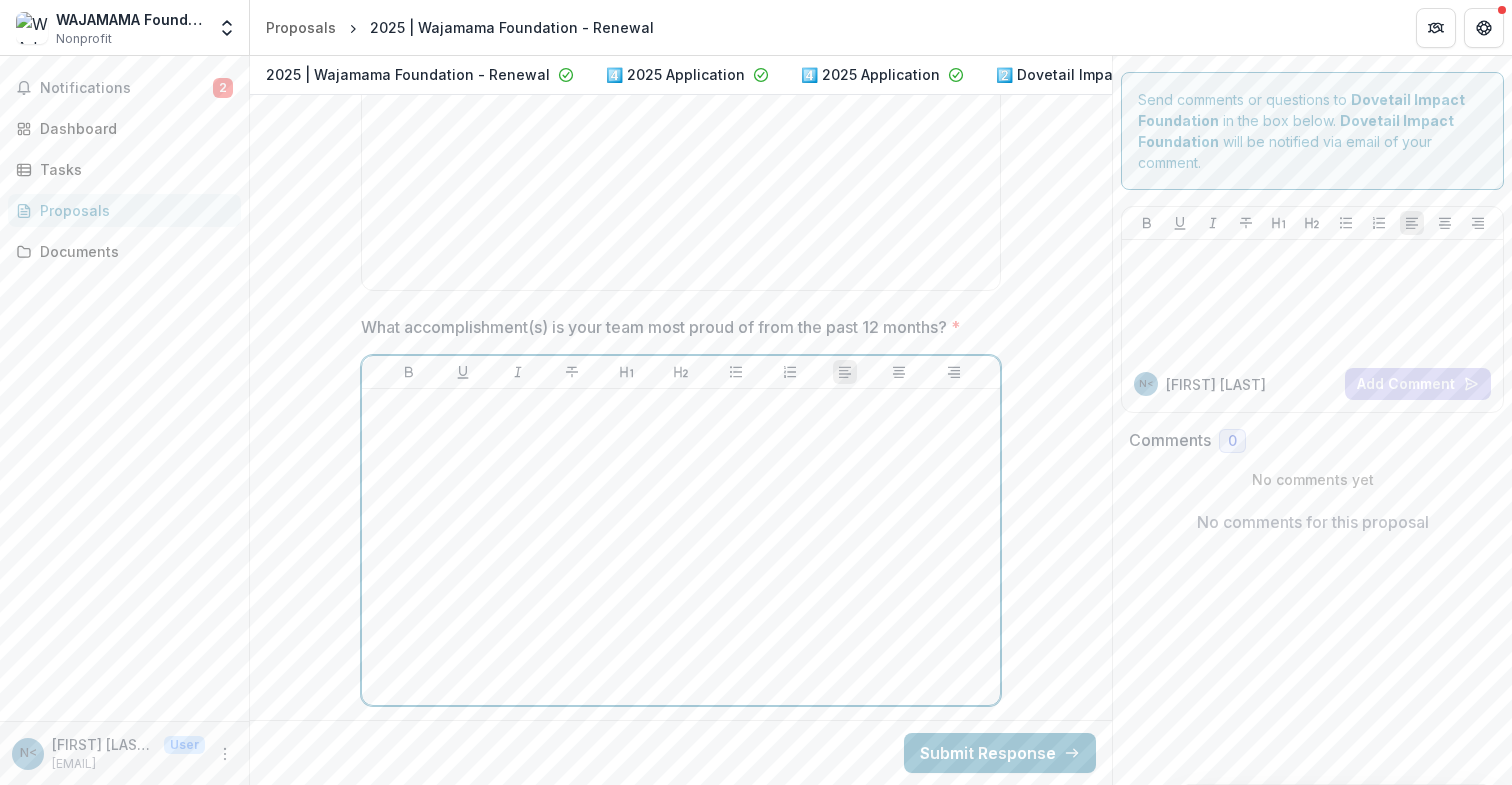click at bounding box center [681, 547] 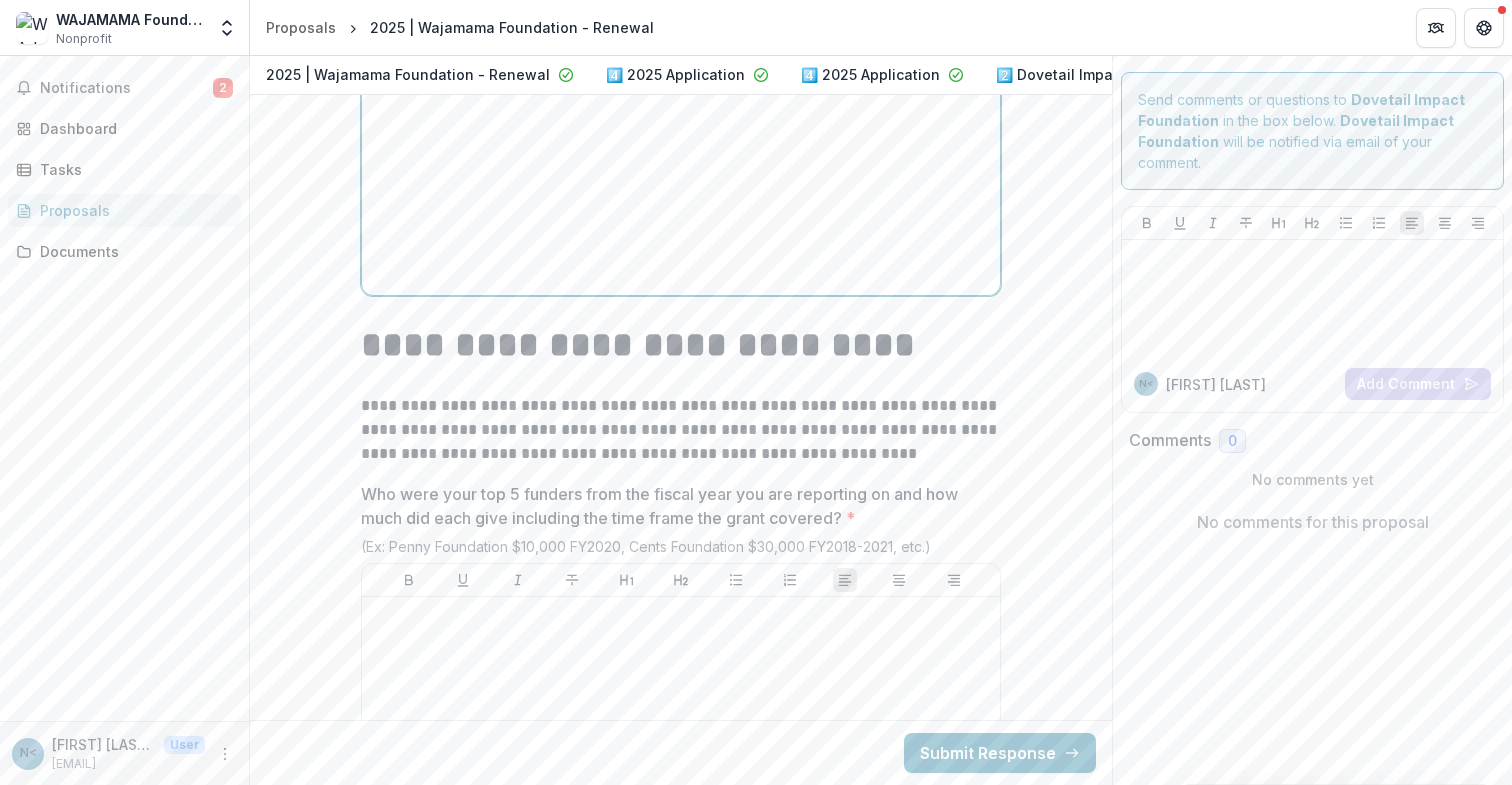 scroll, scrollTop: 5037, scrollLeft: 0, axis: vertical 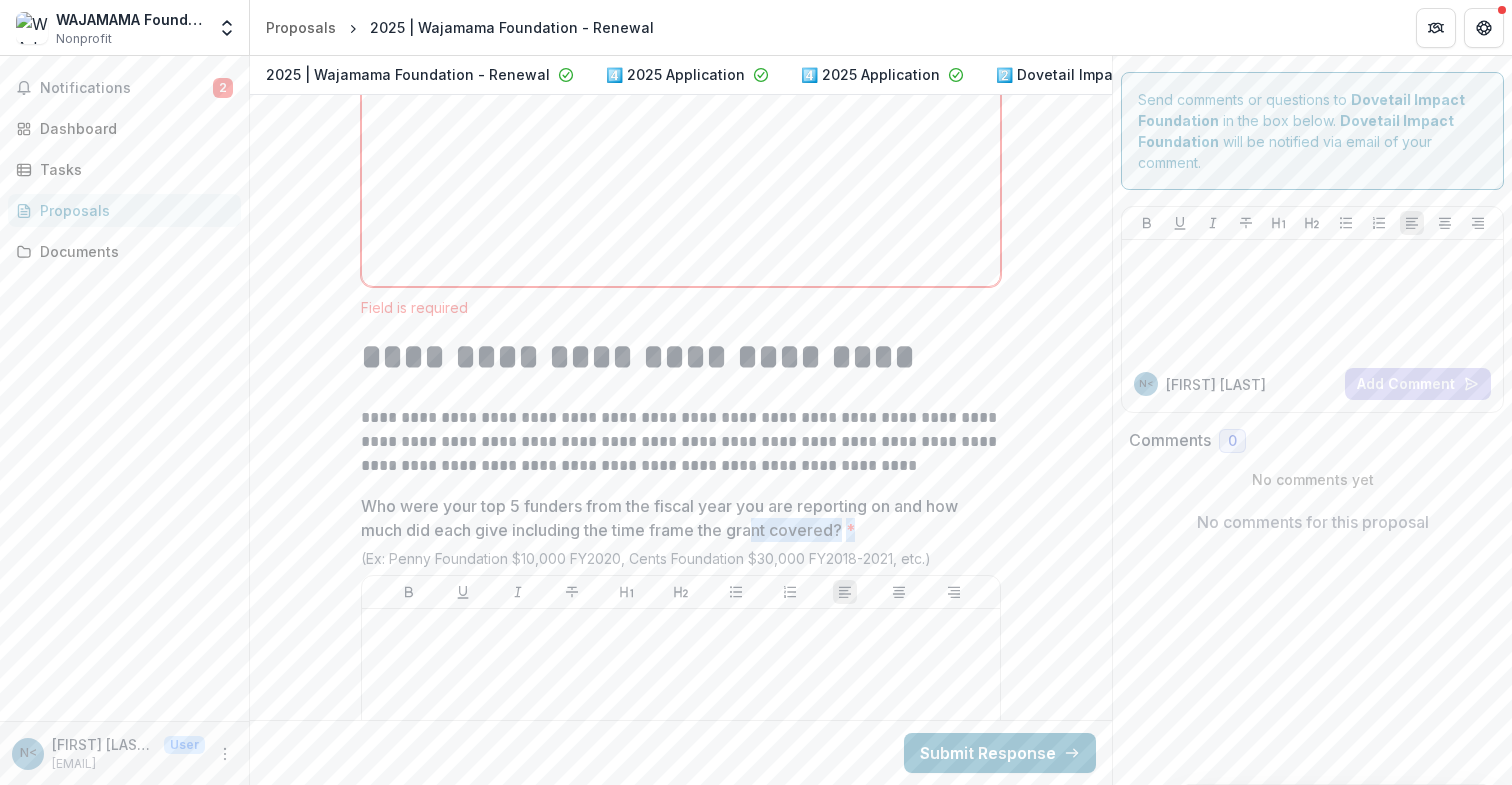 drag, startPoint x: 947, startPoint y: 525, endPoint x: 751, endPoint y: 507, distance: 196.8248 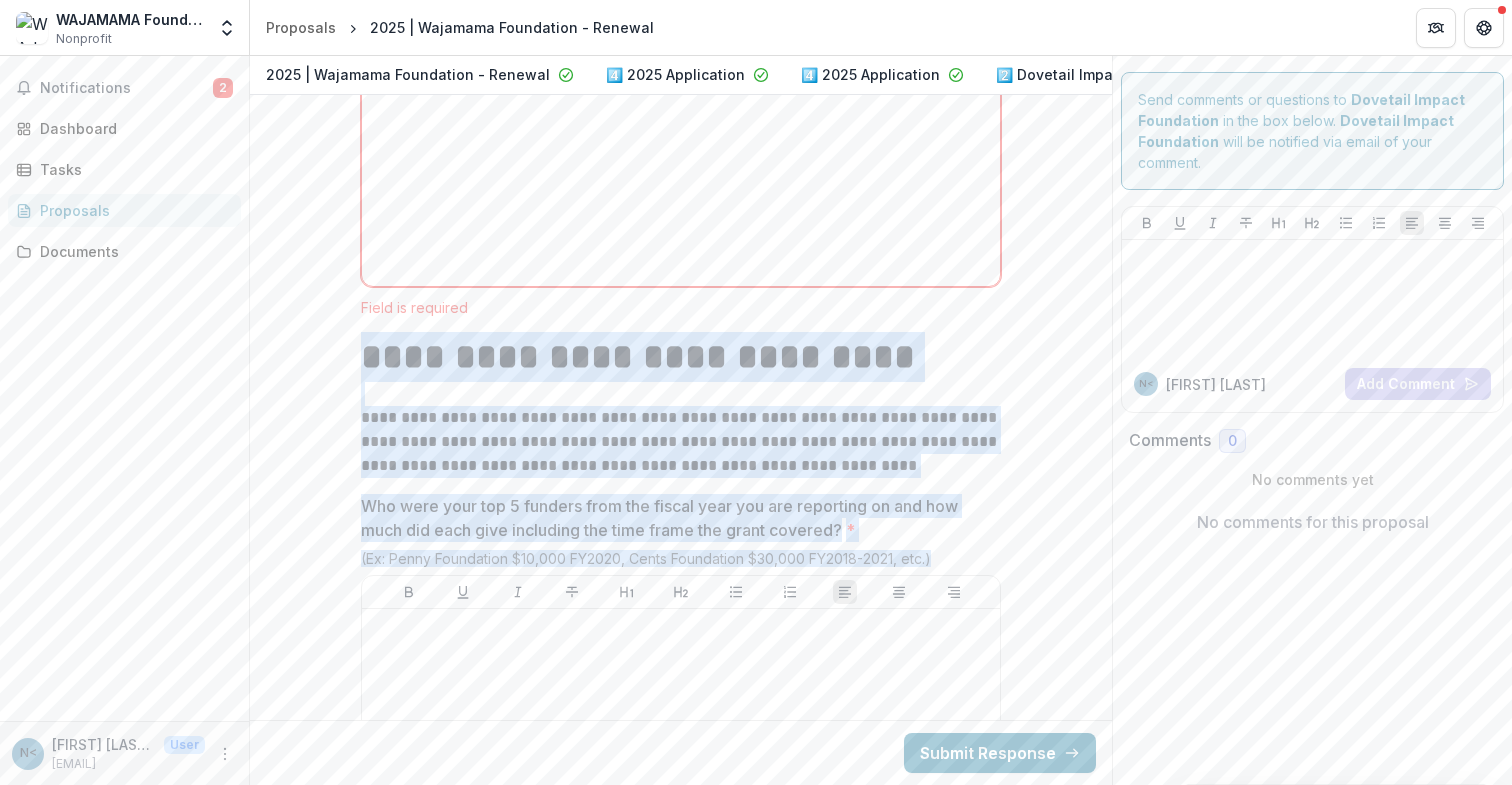 drag, startPoint x: 952, startPoint y: 539, endPoint x: 335, endPoint y: 359, distance: 642.72003 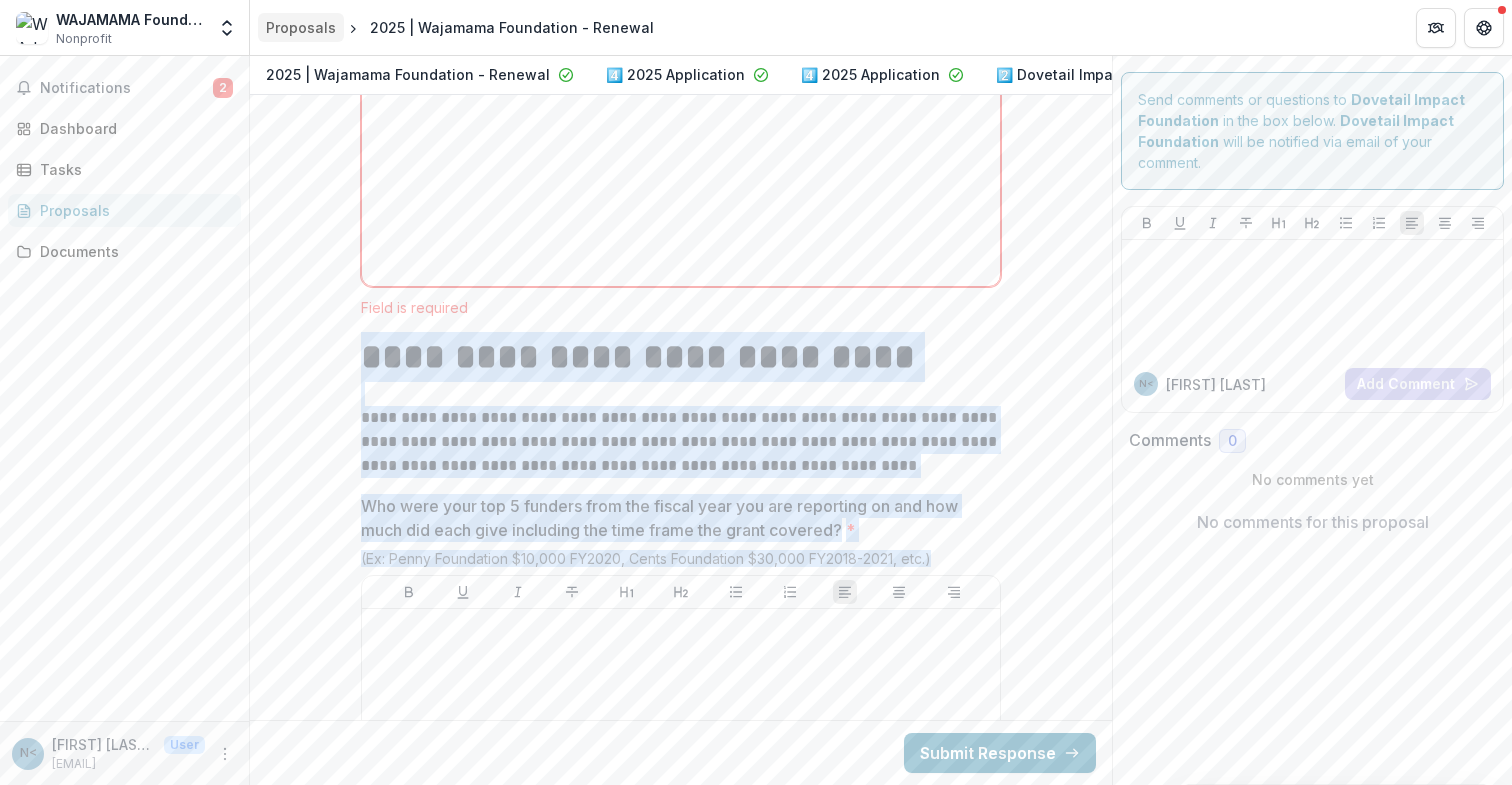 copy on "Who were your top 5 funders from the fiscal year you are reporting on and how much did each give including the time frame the grant covered?    * (Ex: Penny Foundation $10,000 FY2020, Cents Foundation $30,000 FY2018-2021, etc.)" 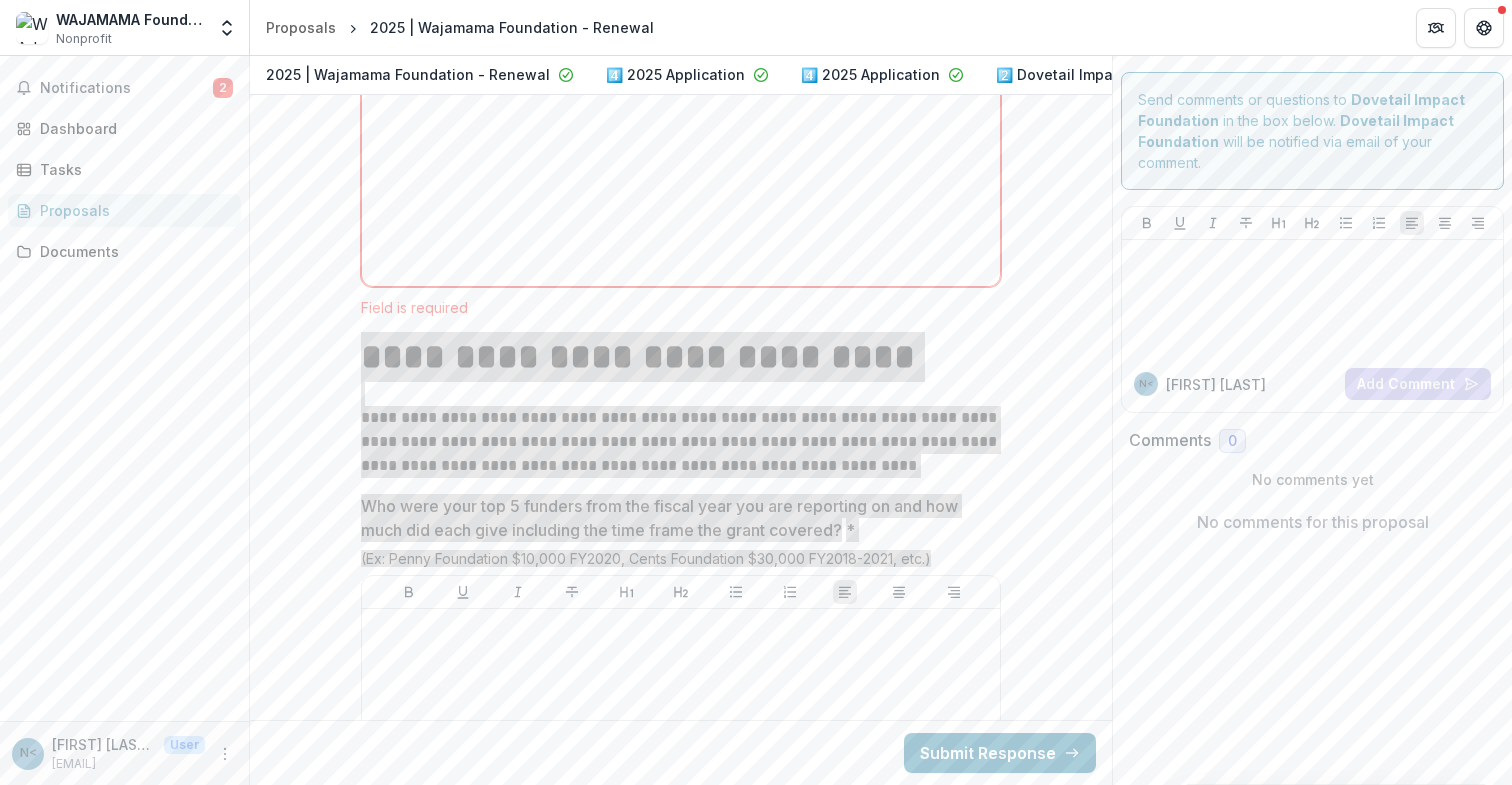 click on "**********" at bounding box center [681, 442] 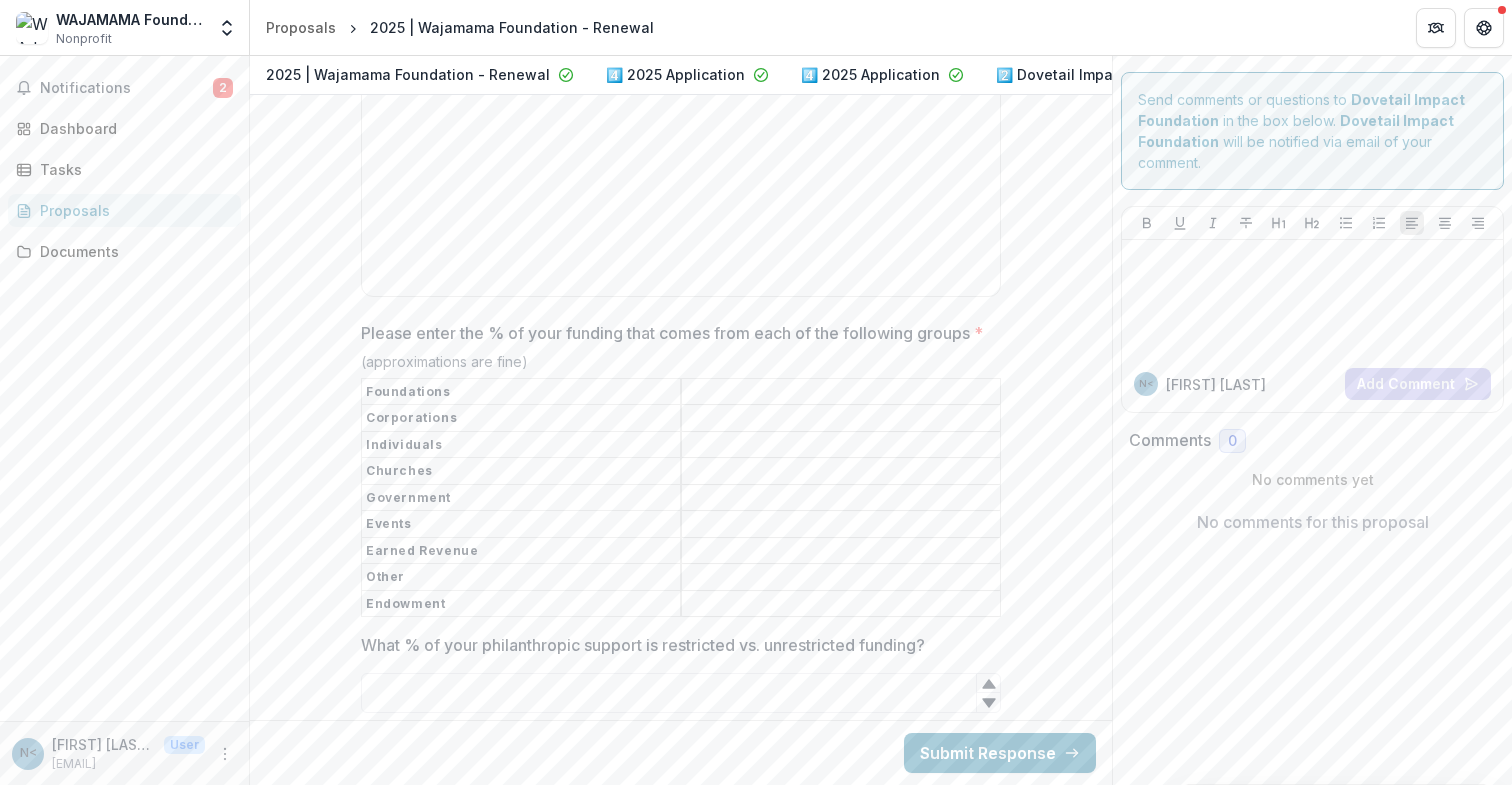 scroll, scrollTop: 5688, scrollLeft: 0, axis: vertical 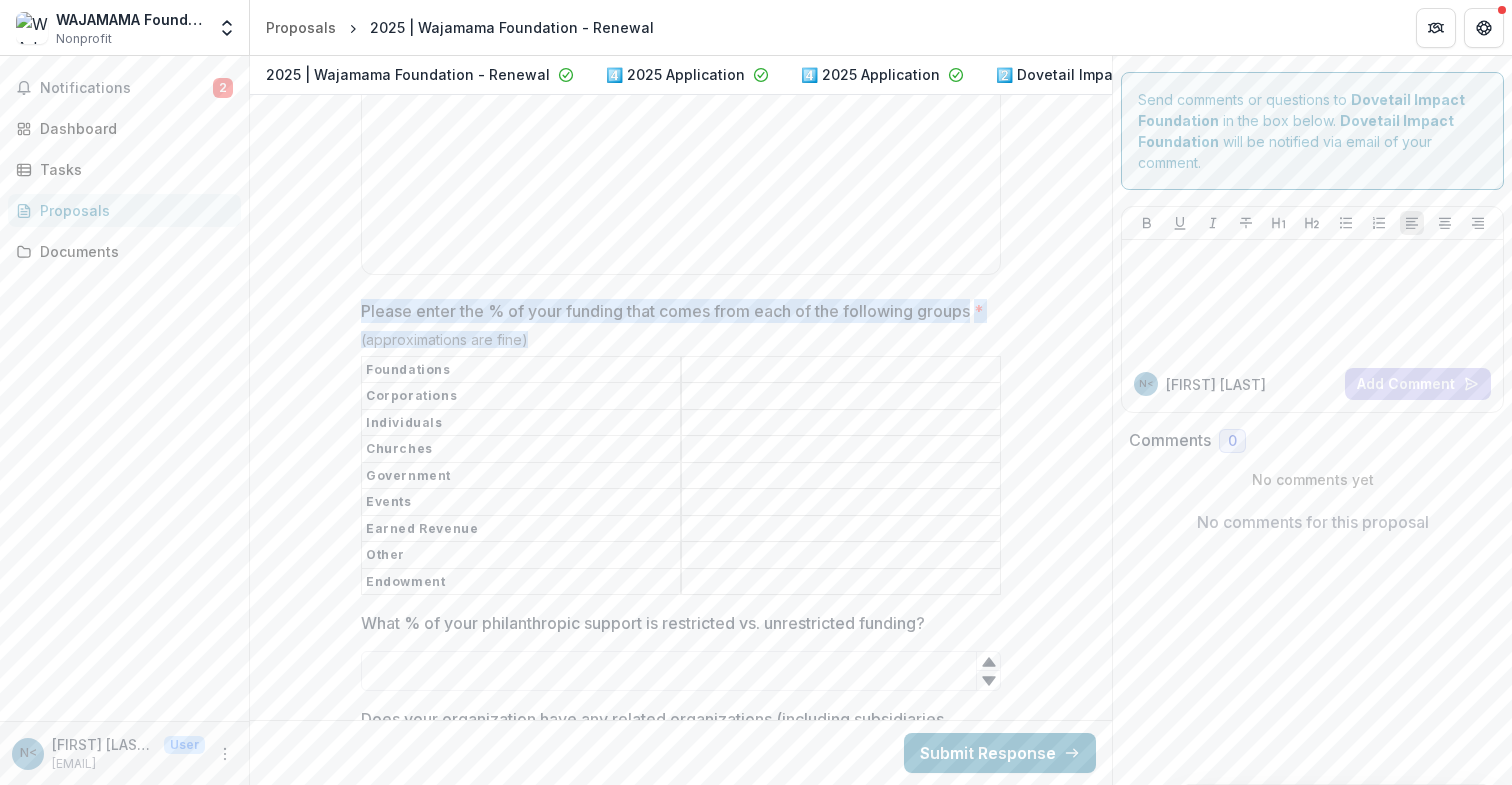 drag, startPoint x: 1014, startPoint y: 584, endPoint x: 345, endPoint y: 293, distance: 729.5492 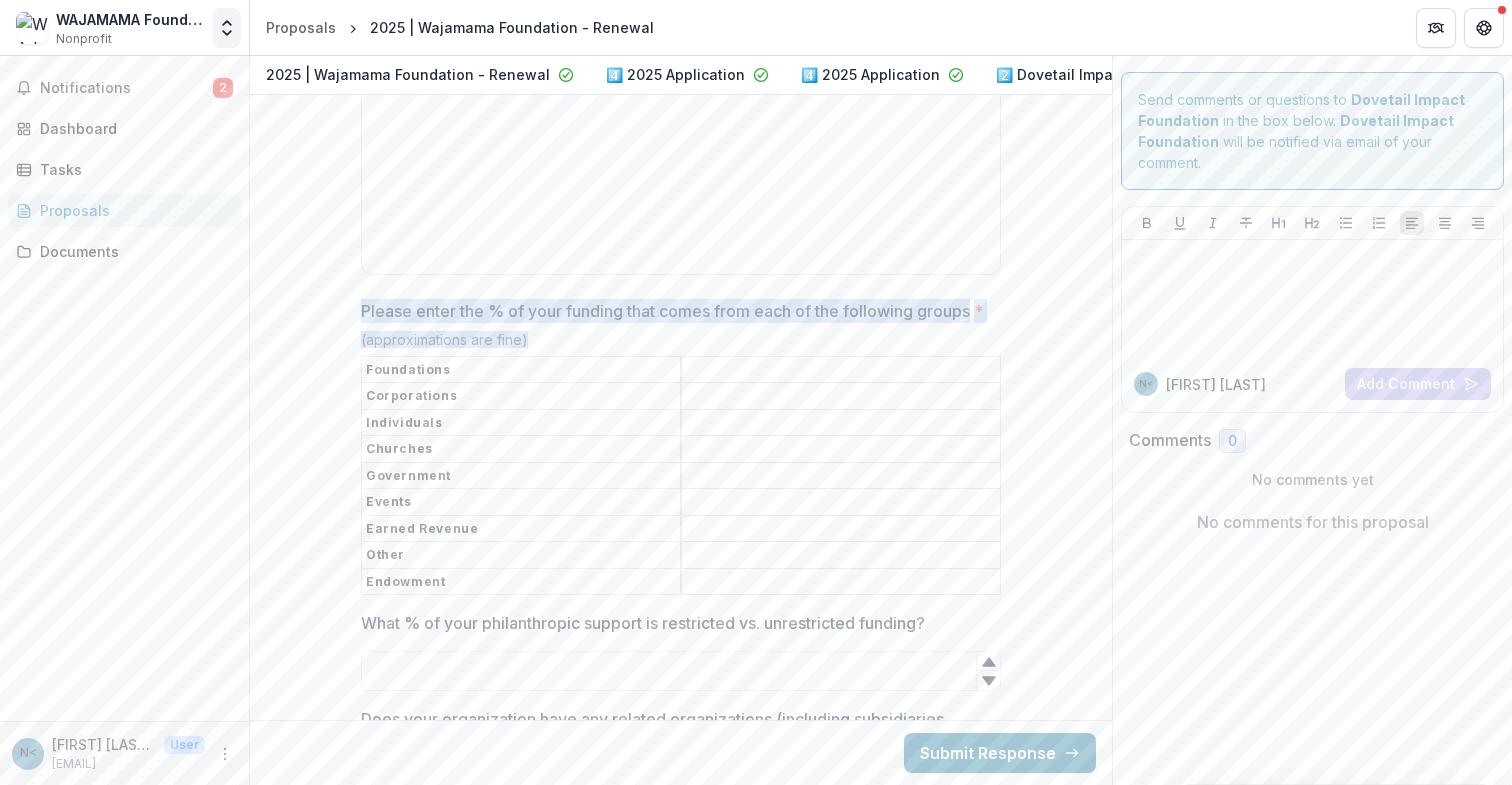 copy on "Please enter the % of your funding that comes from each of the following groups * (approximations are fine)" 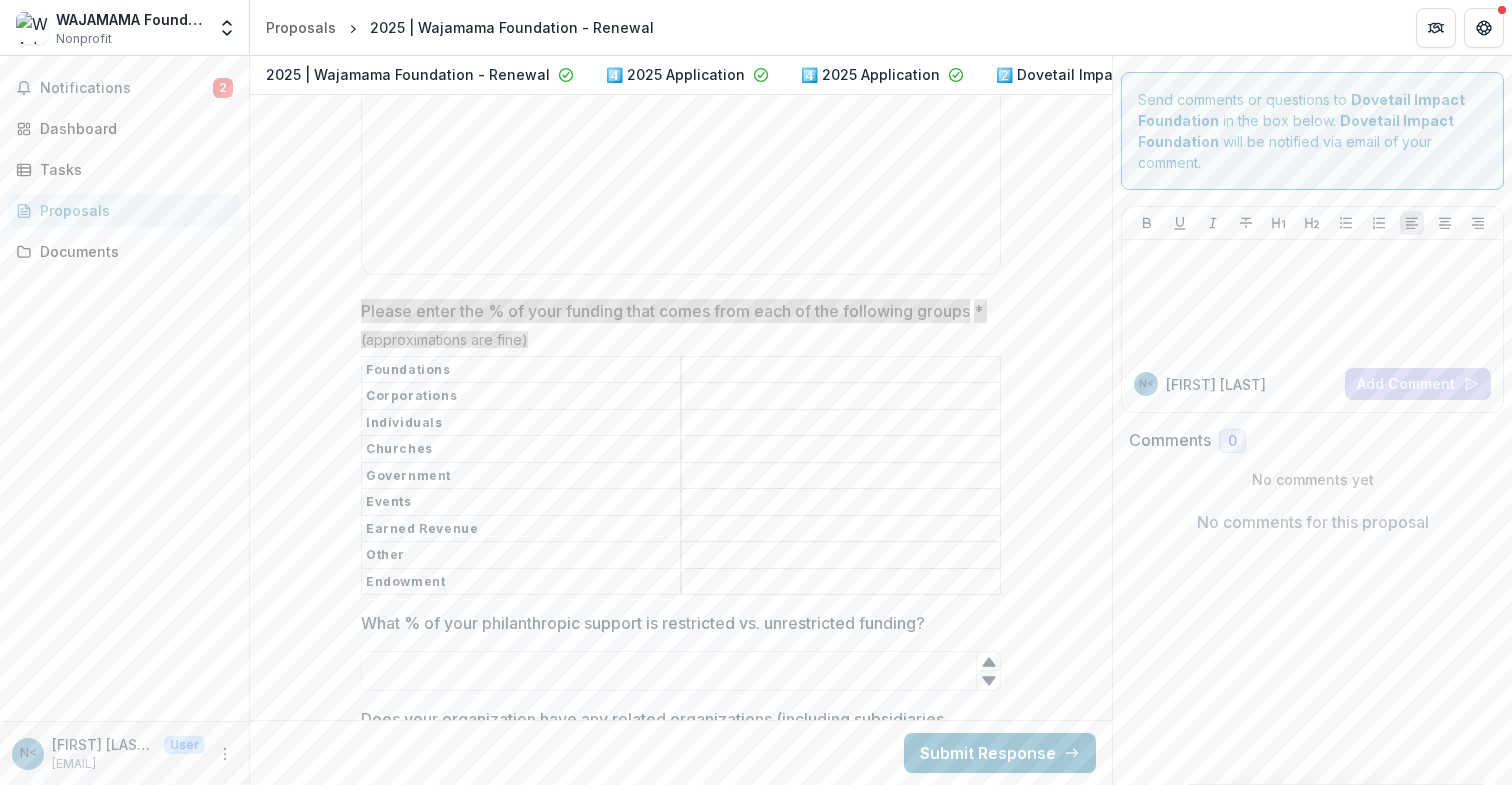 click on "Please enter the % of your funding that comes from each of the following groups *" at bounding box center [841, 582] 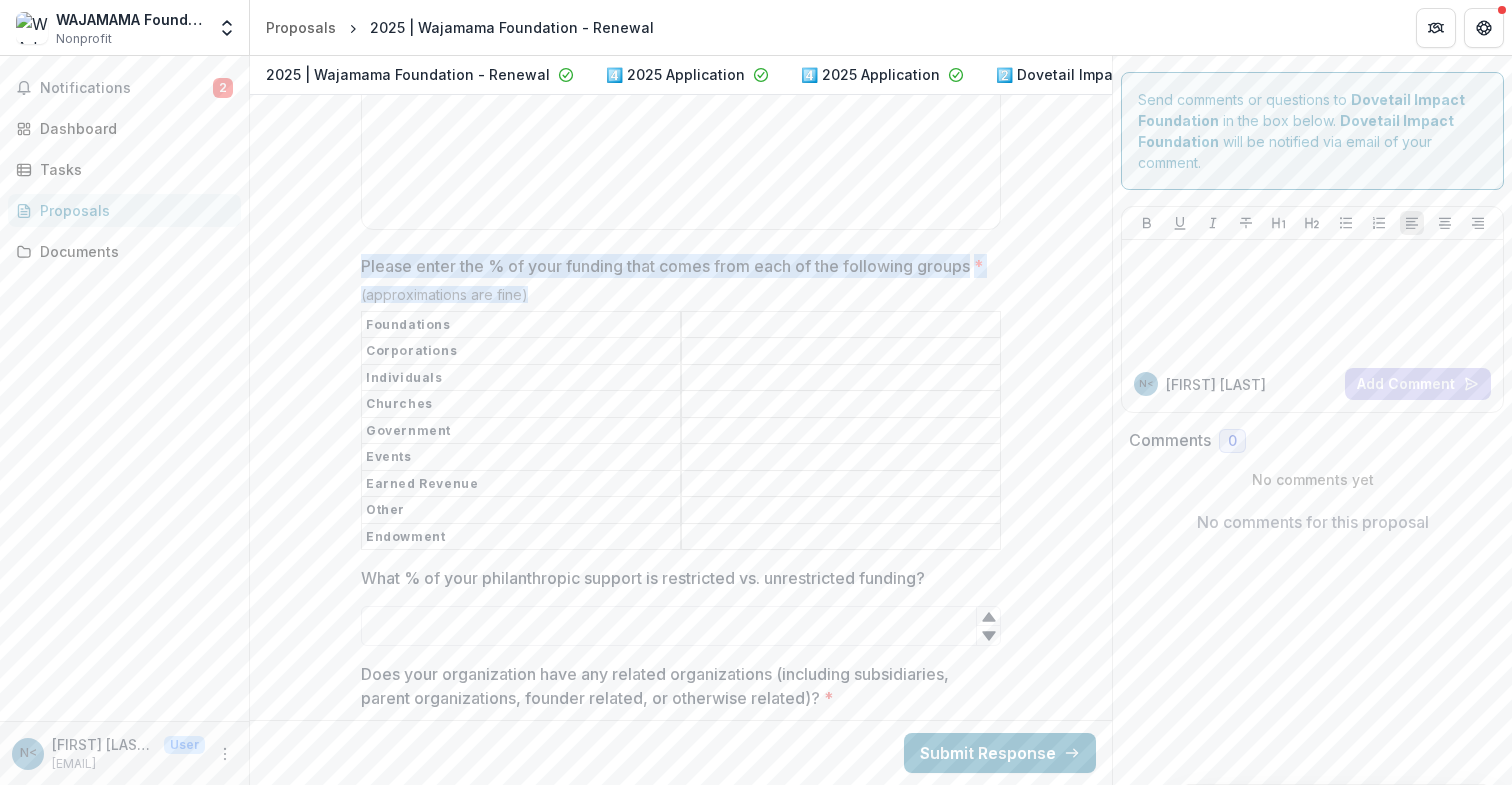 scroll, scrollTop: 5769, scrollLeft: 0, axis: vertical 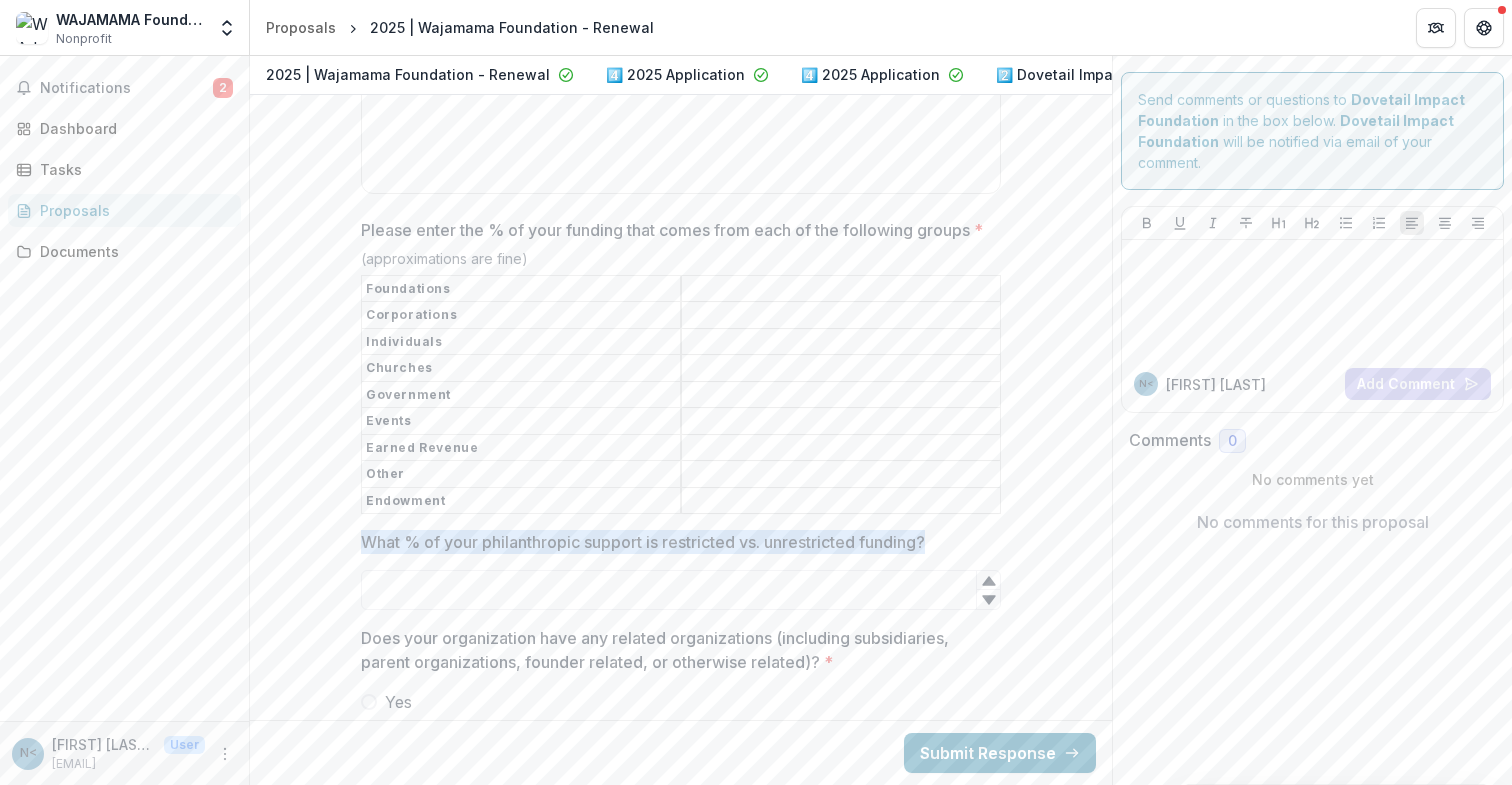 drag, startPoint x: 960, startPoint y: 531, endPoint x: 326, endPoint y: 531, distance: 634 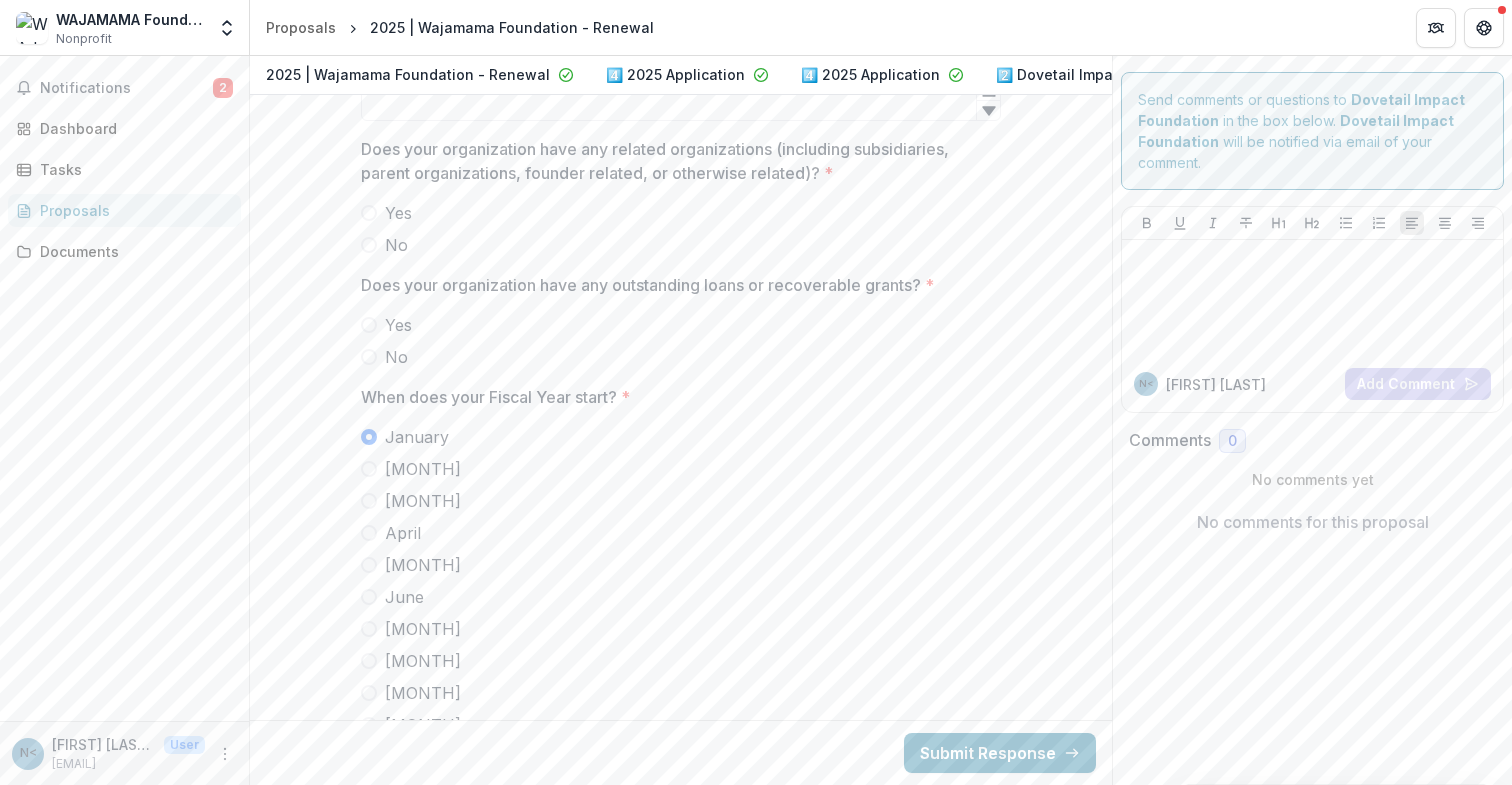 scroll, scrollTop: 6231, scrollLeft: 0, axis: vertical 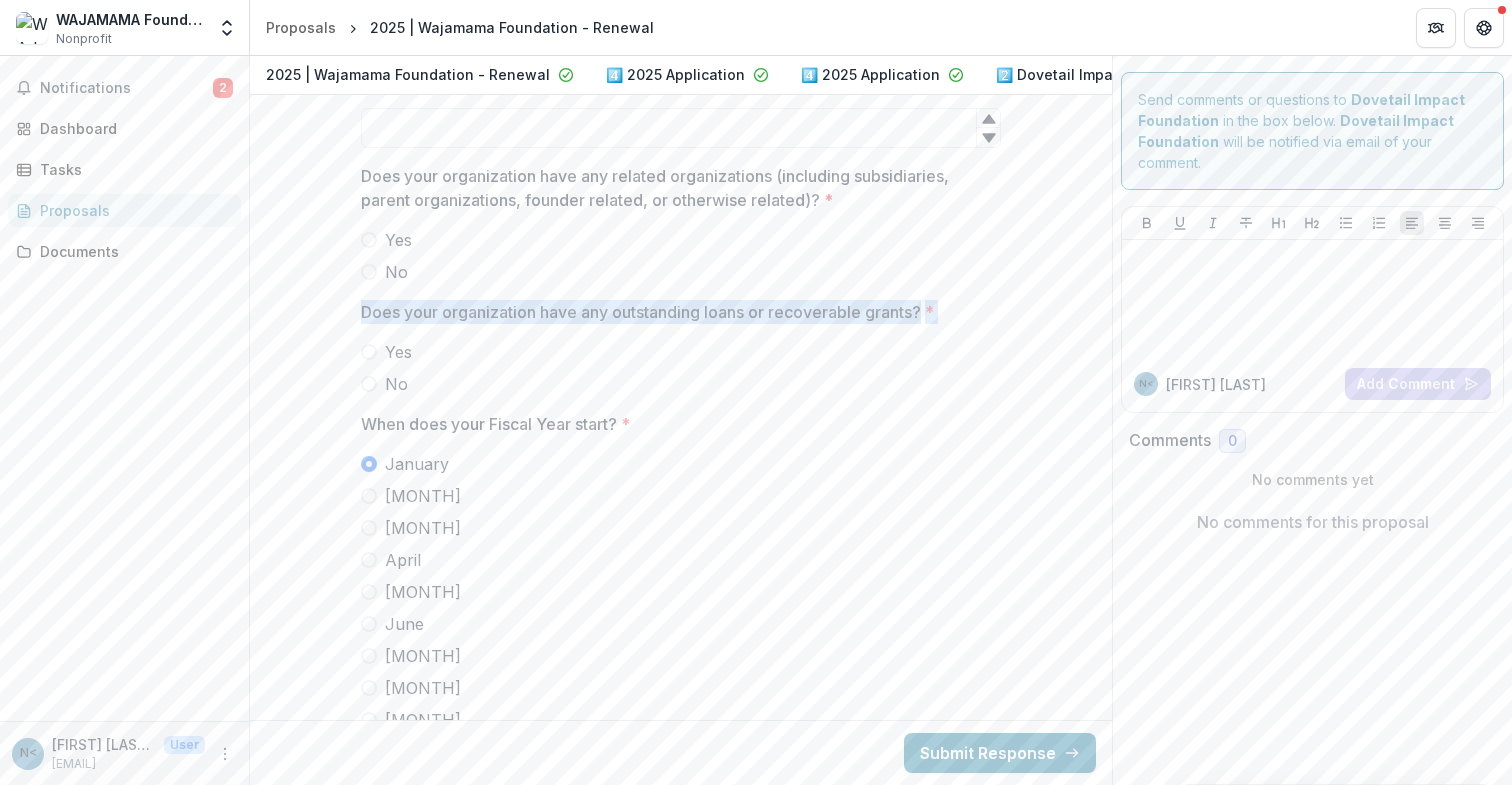 drag, startPoint x: 429, startPoint y: 381, endPoint x: 357, endPoint y: 226, distance: 170.9064 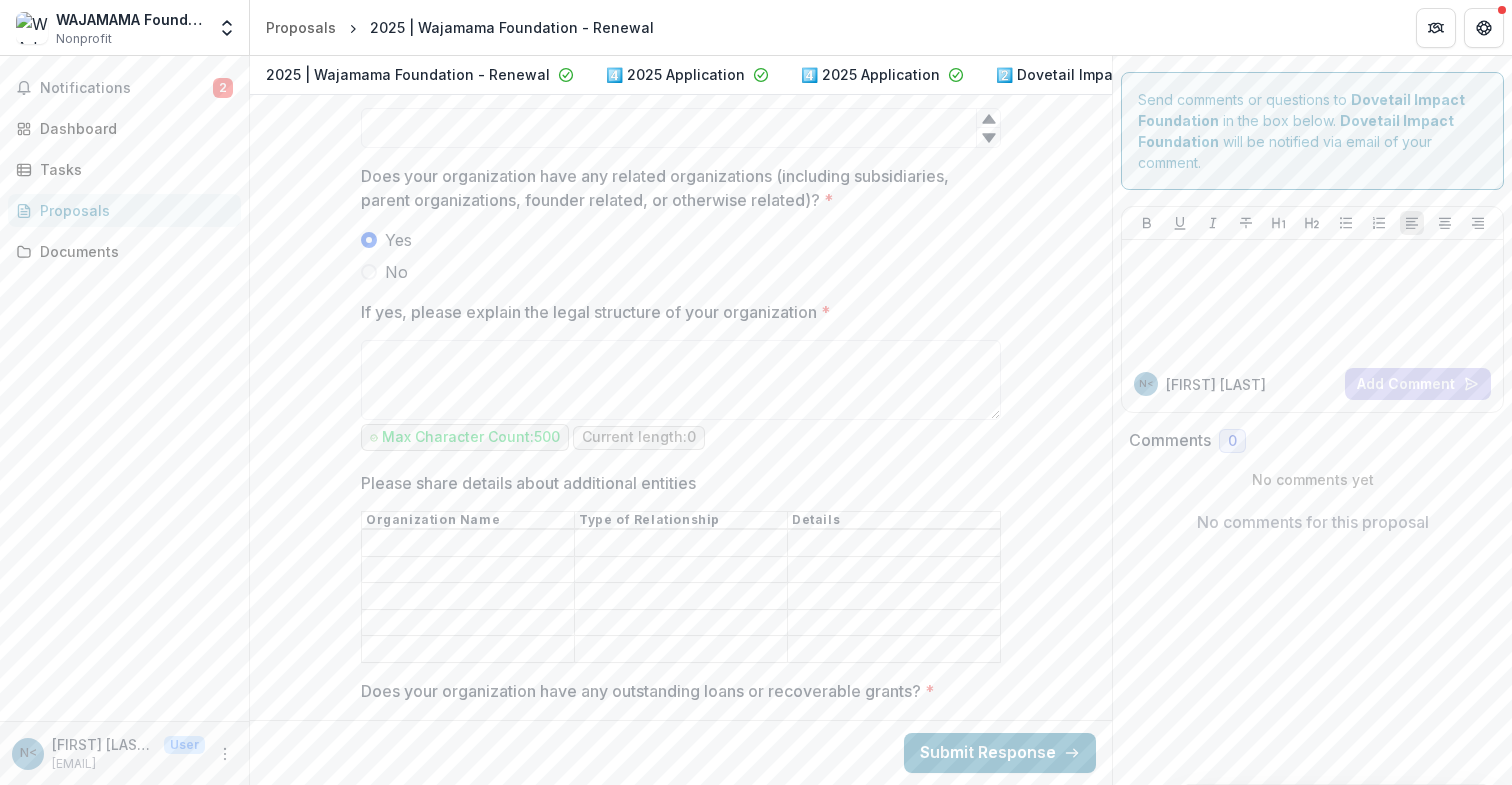 click at bounding box center [369, 240] 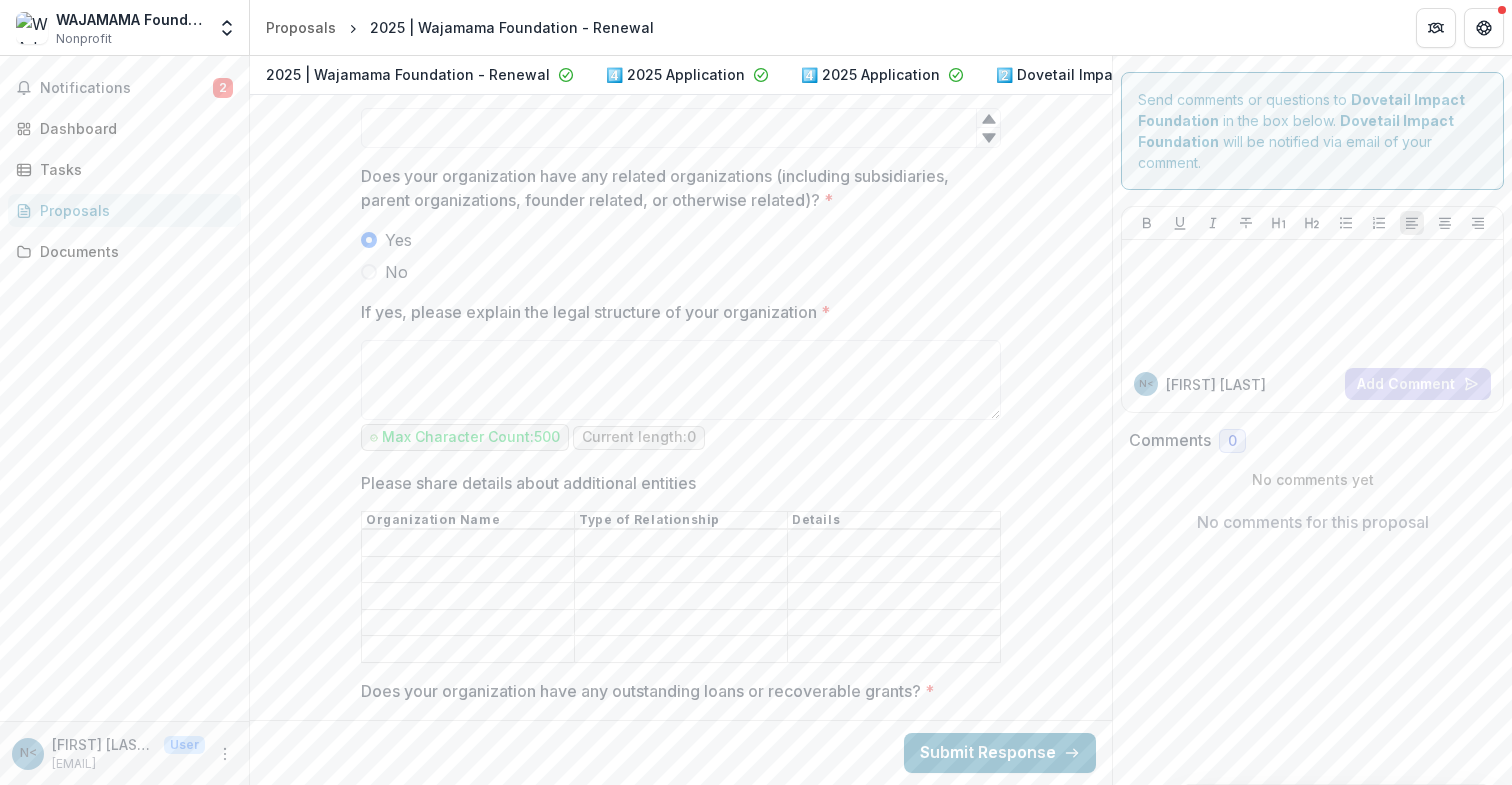 click on "Yes" at bounding box center [681, 240] 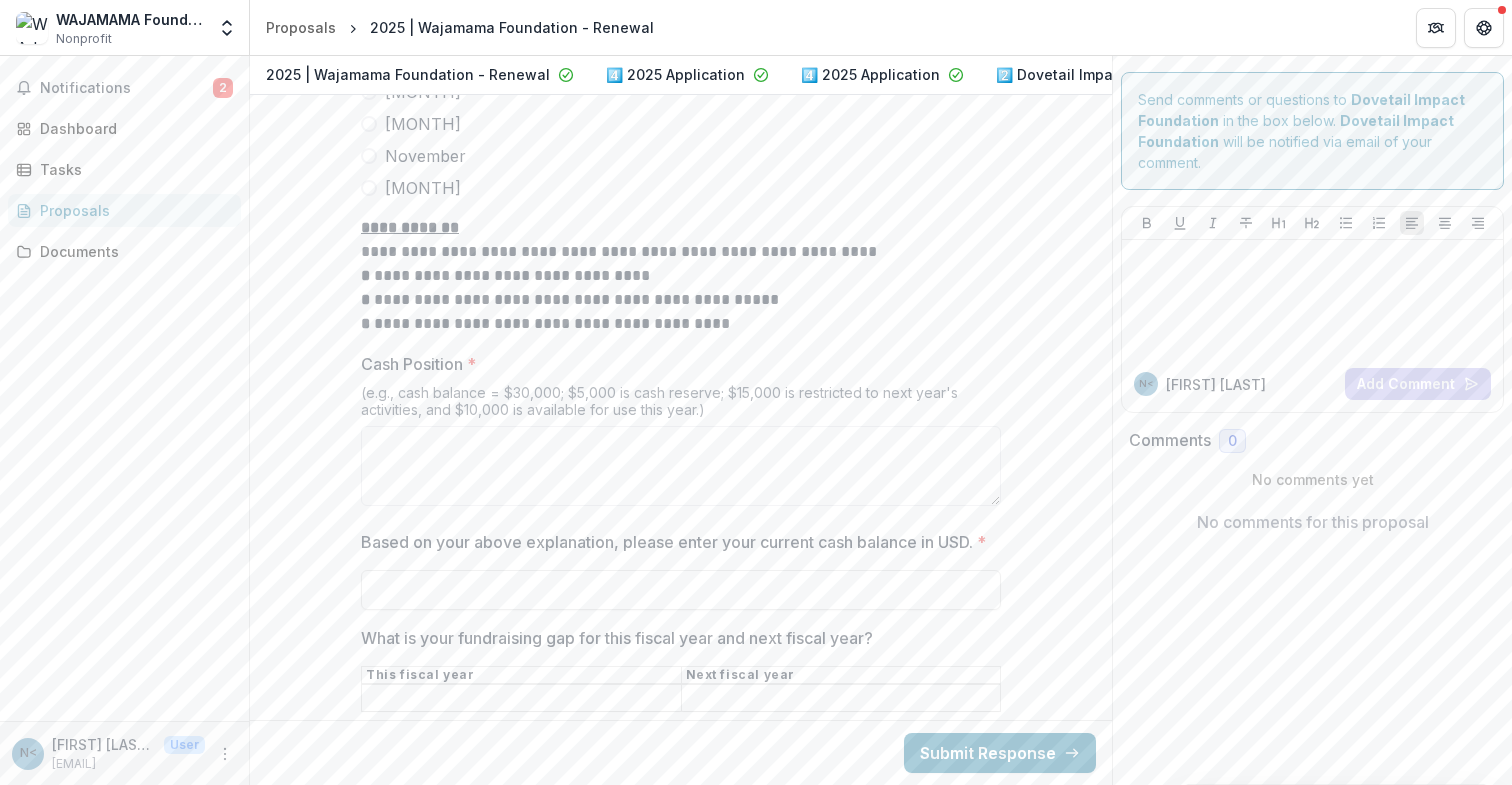 scroll, scrollTop: 6861, scrollLeft: 0, axis: vertical 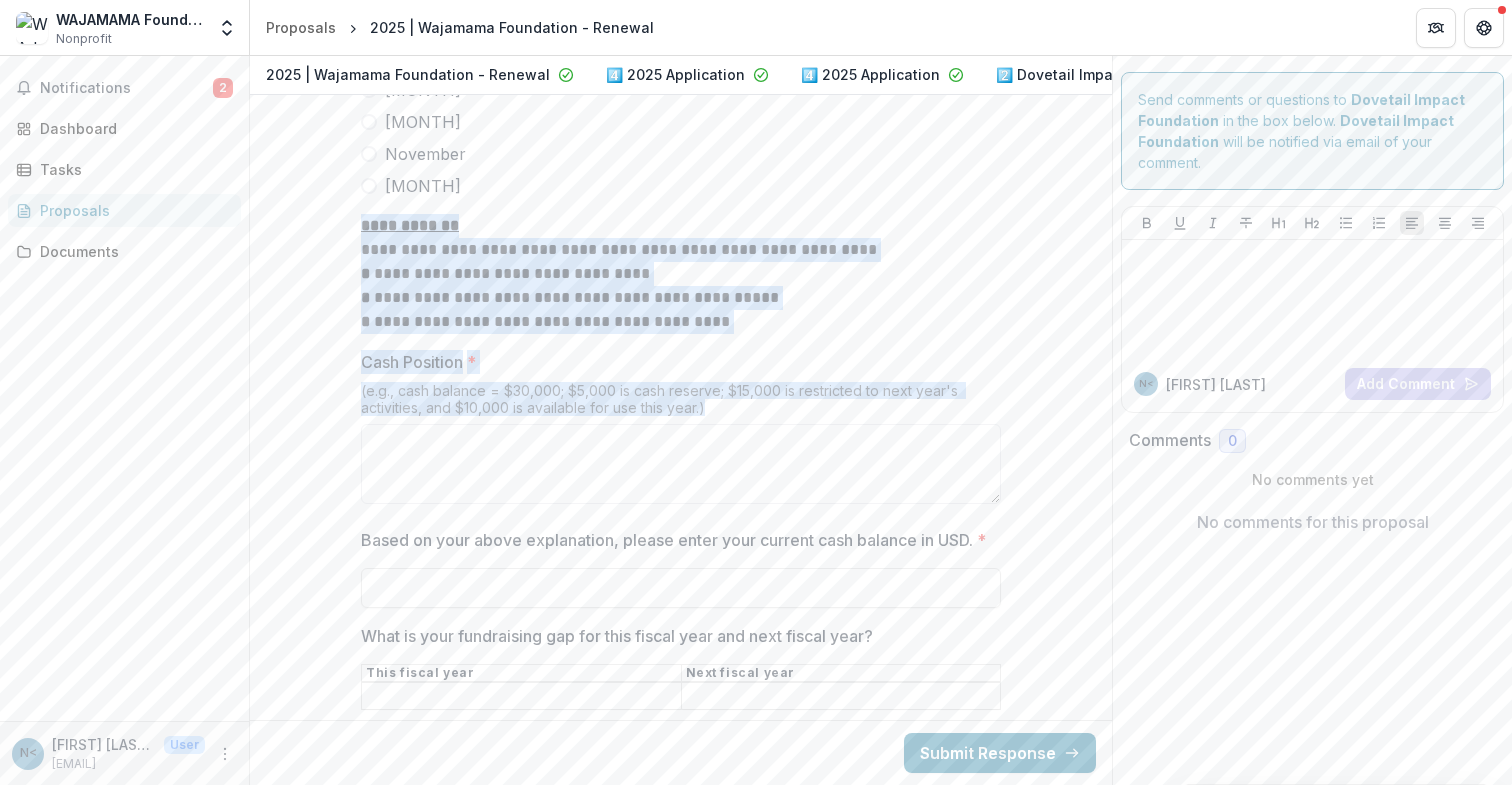 drag, startPoint x: 717, startPoint y: 395, endPoint x: 347, endPoint y: 225, distance: 407.18546 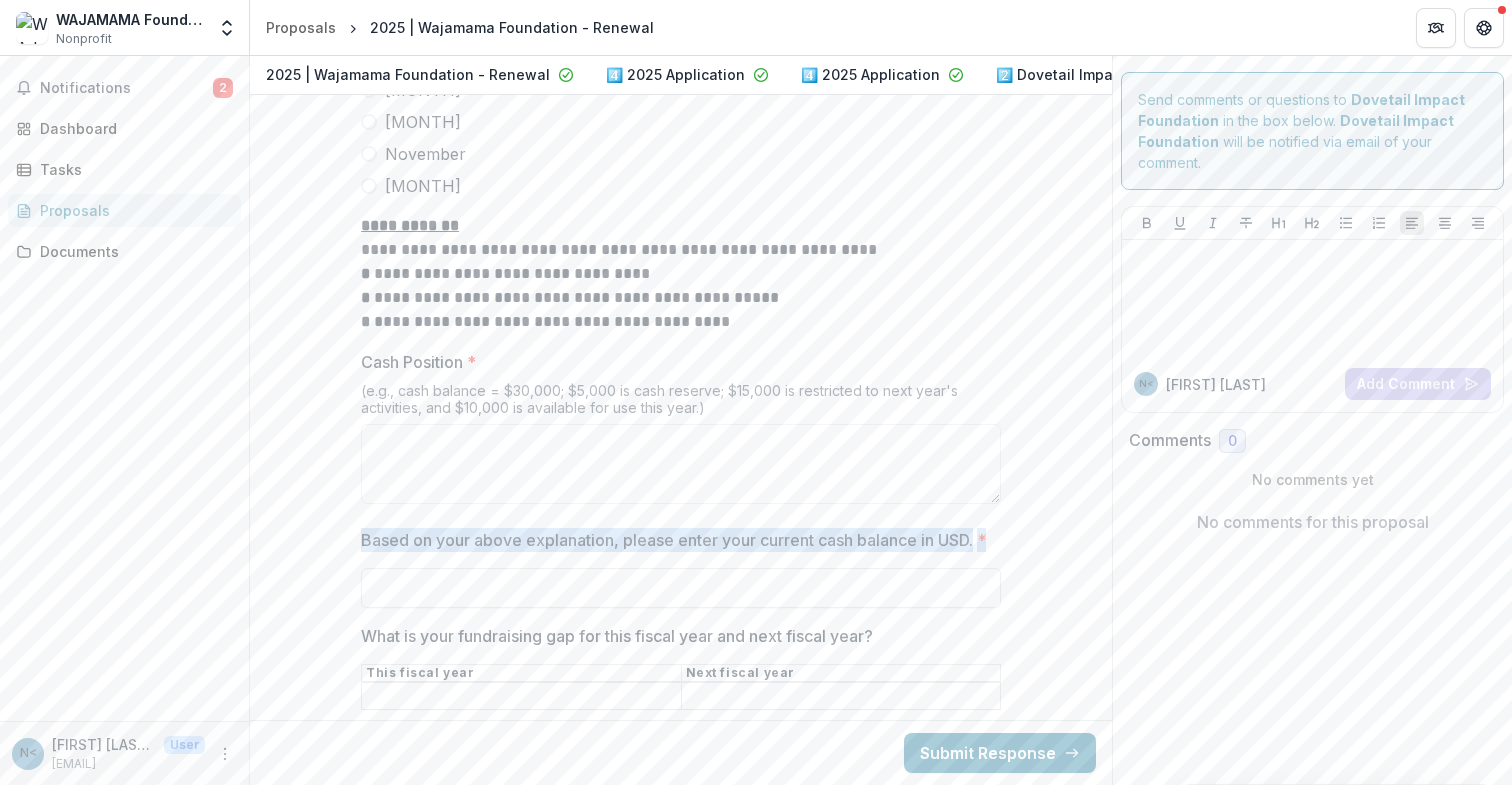 drag, startPoint x: 424, startPoint y: 557, endPoint x: 349, endPoint y: 527, distance: 80.77747 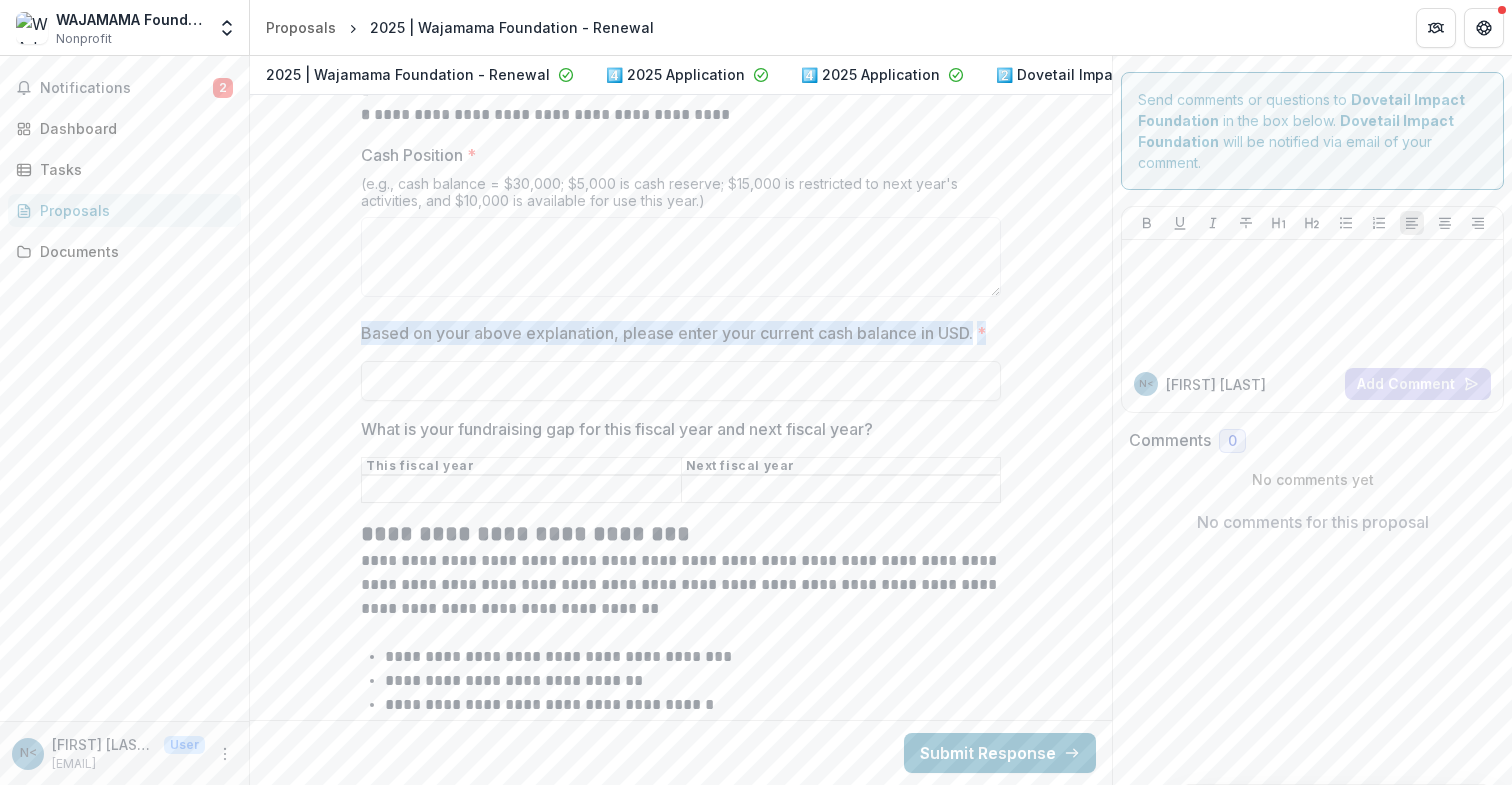 scroll, scrollTop: 7070, scrollLeft: 0, axis: vertical 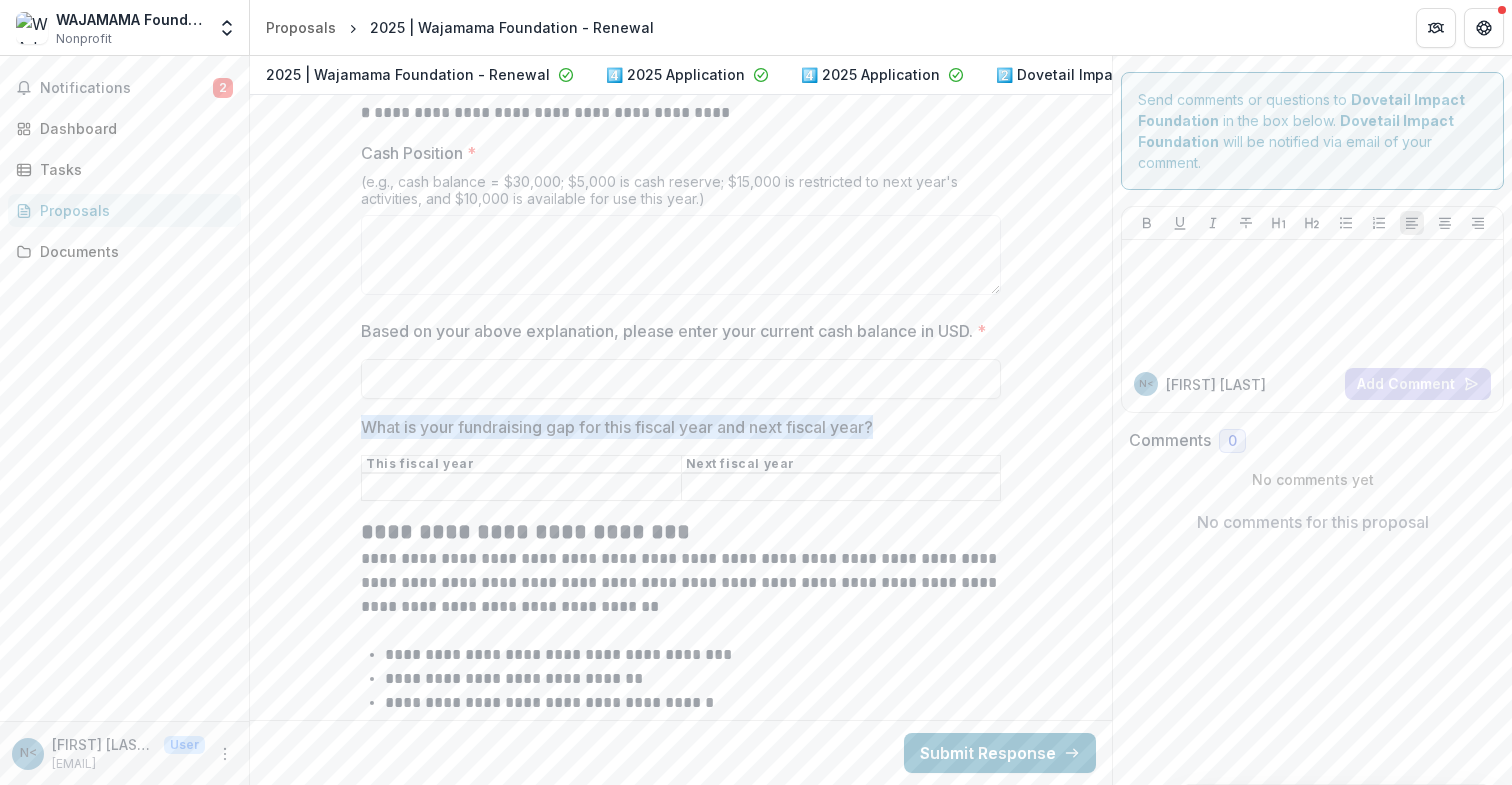 drag, startPoint x: 1022, startPoint y: 507, endPoint x: 339, endPoint y: 444, distance: 685.8994 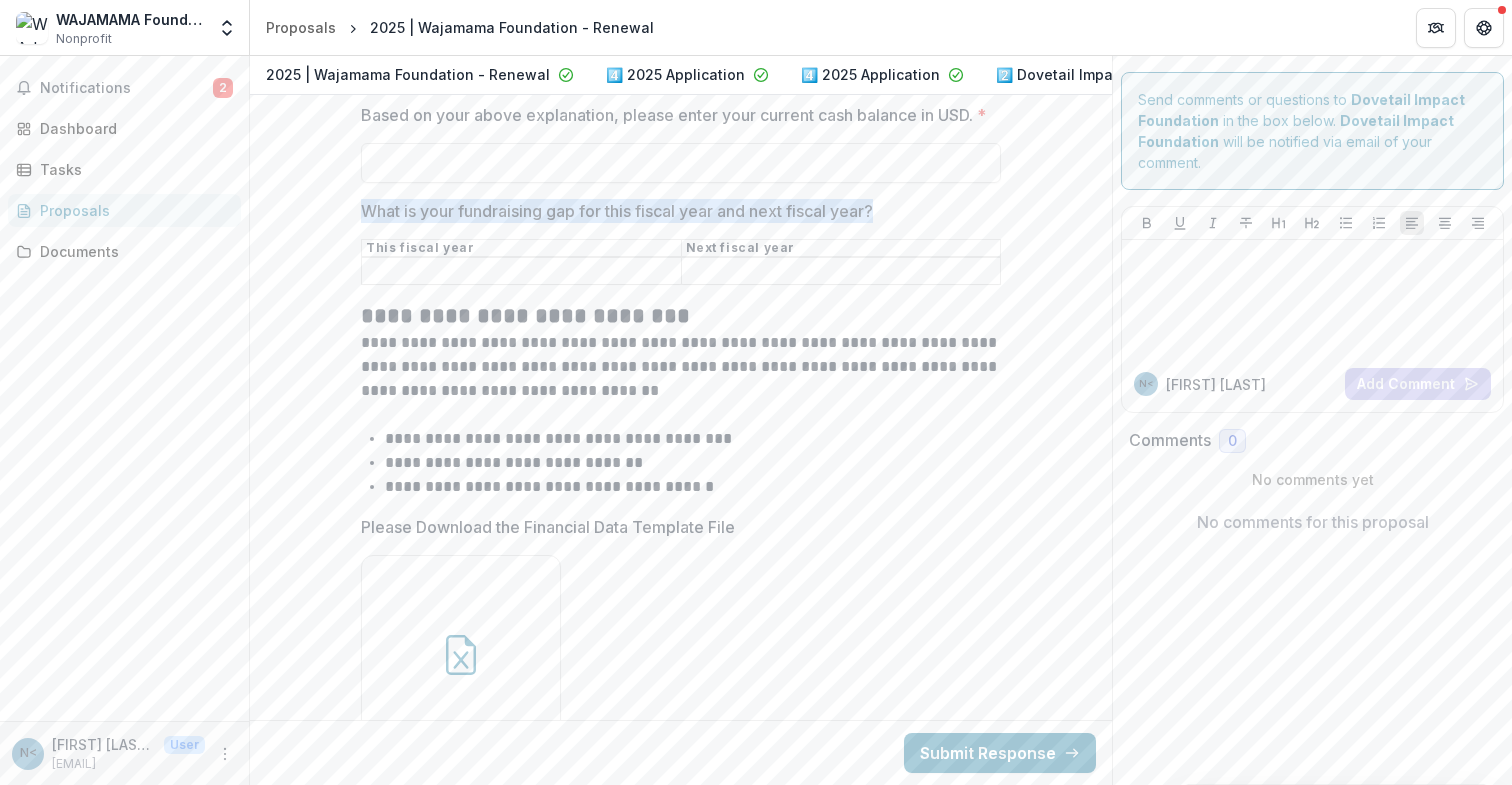 scroll, scrollTop: 7287, scrollLeft: 0, axis: vertical 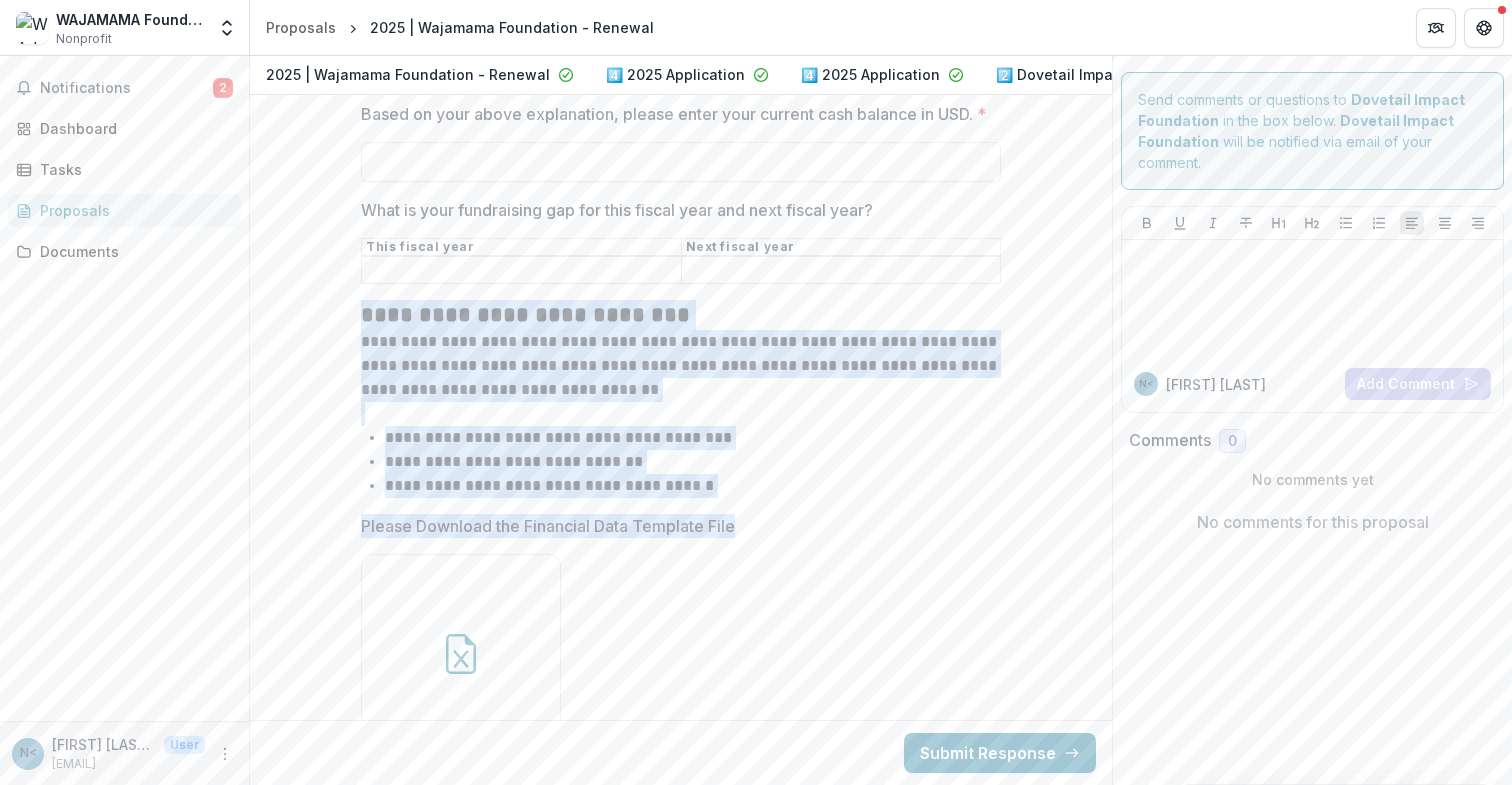 drag, startPoint x: 752, startPoint y: 537, endPoint x: 341, endPoint y: 335, distance: 457.95743 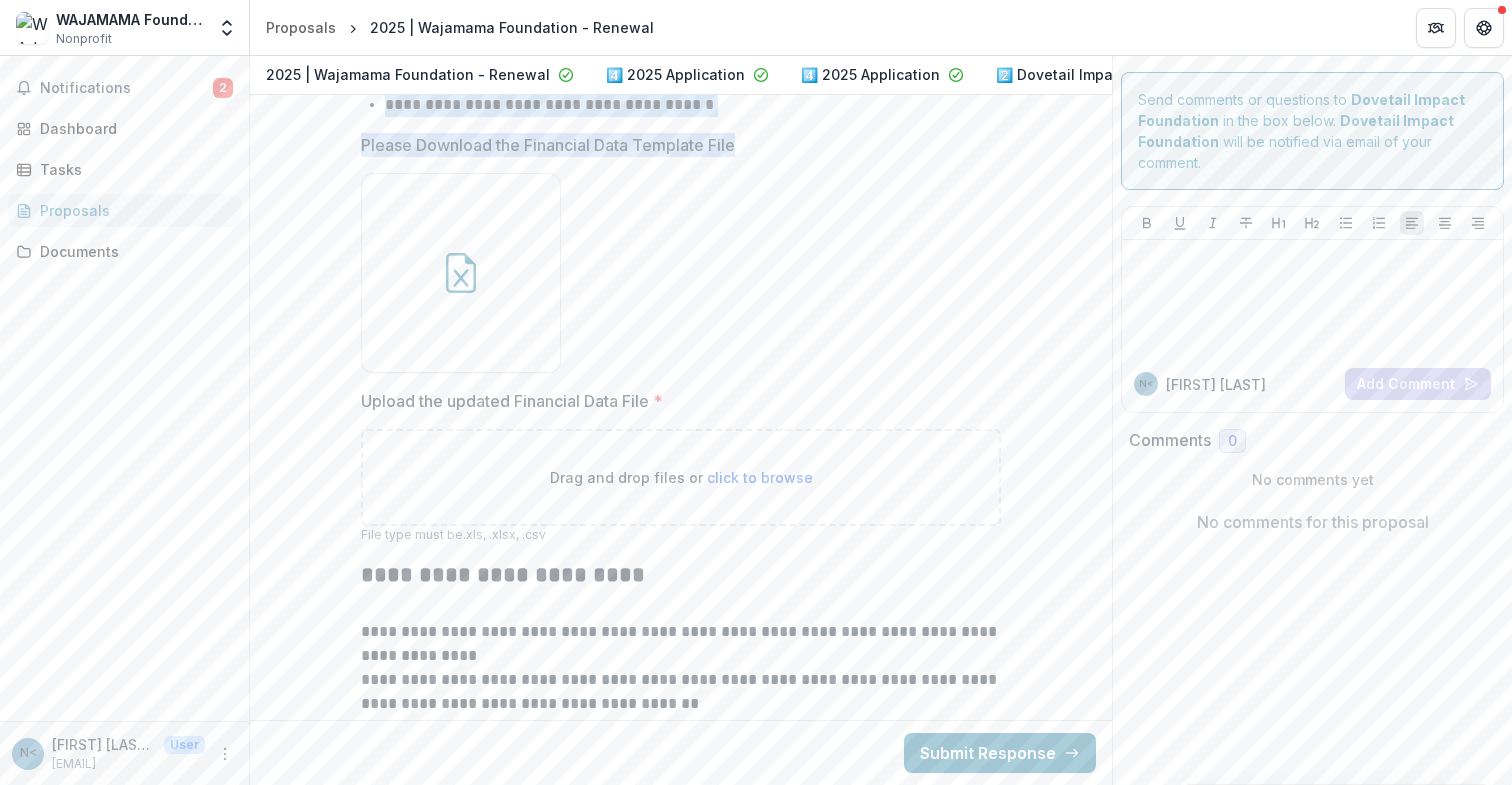 scroll, scrollTop: 7682, scrollLeft: 0, axis: vertical 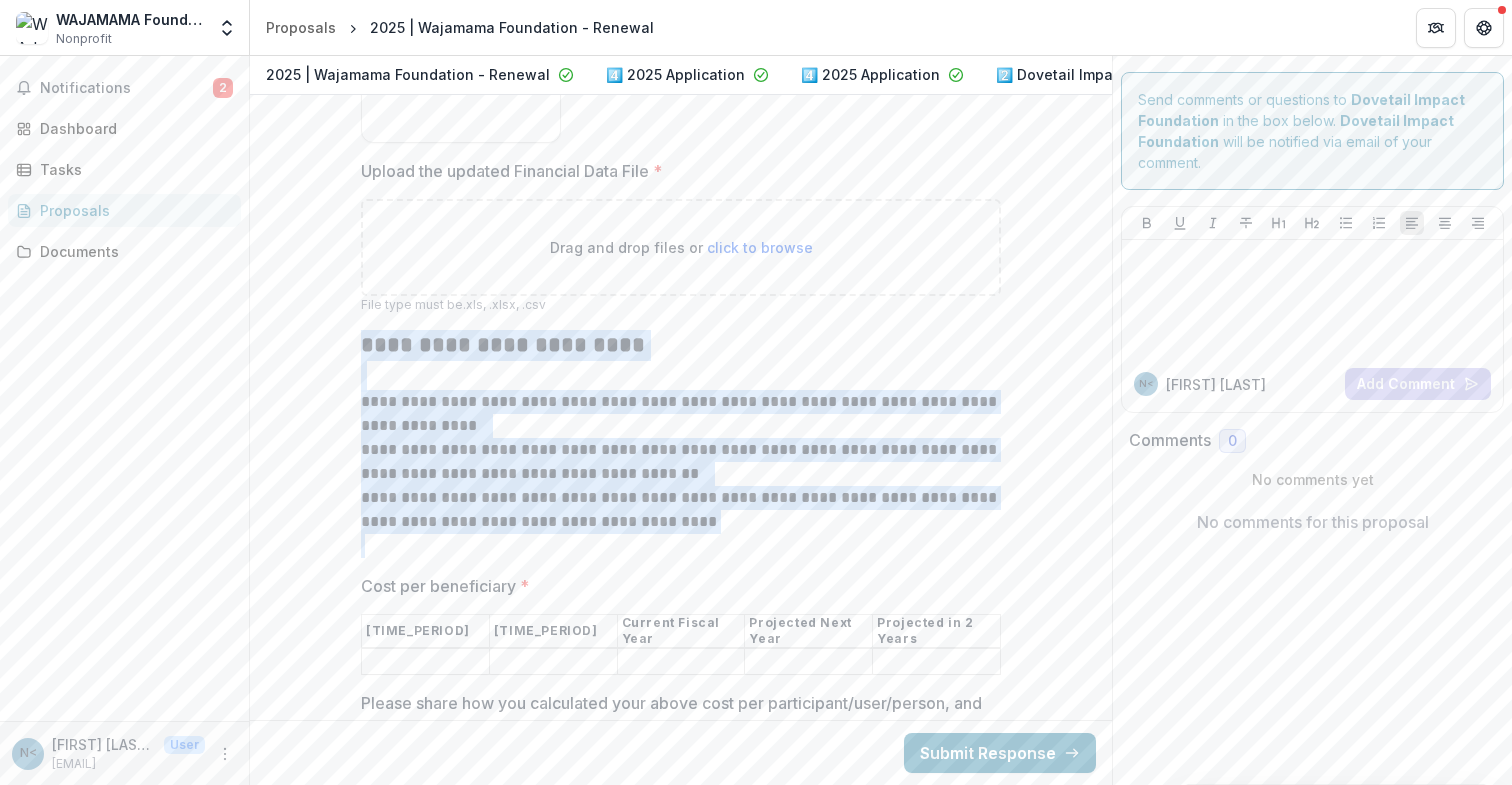 drag, startPoint x: 729, startPoint y: 547, endPoint x: 339, endPoint y: 361, distance: 432.0833 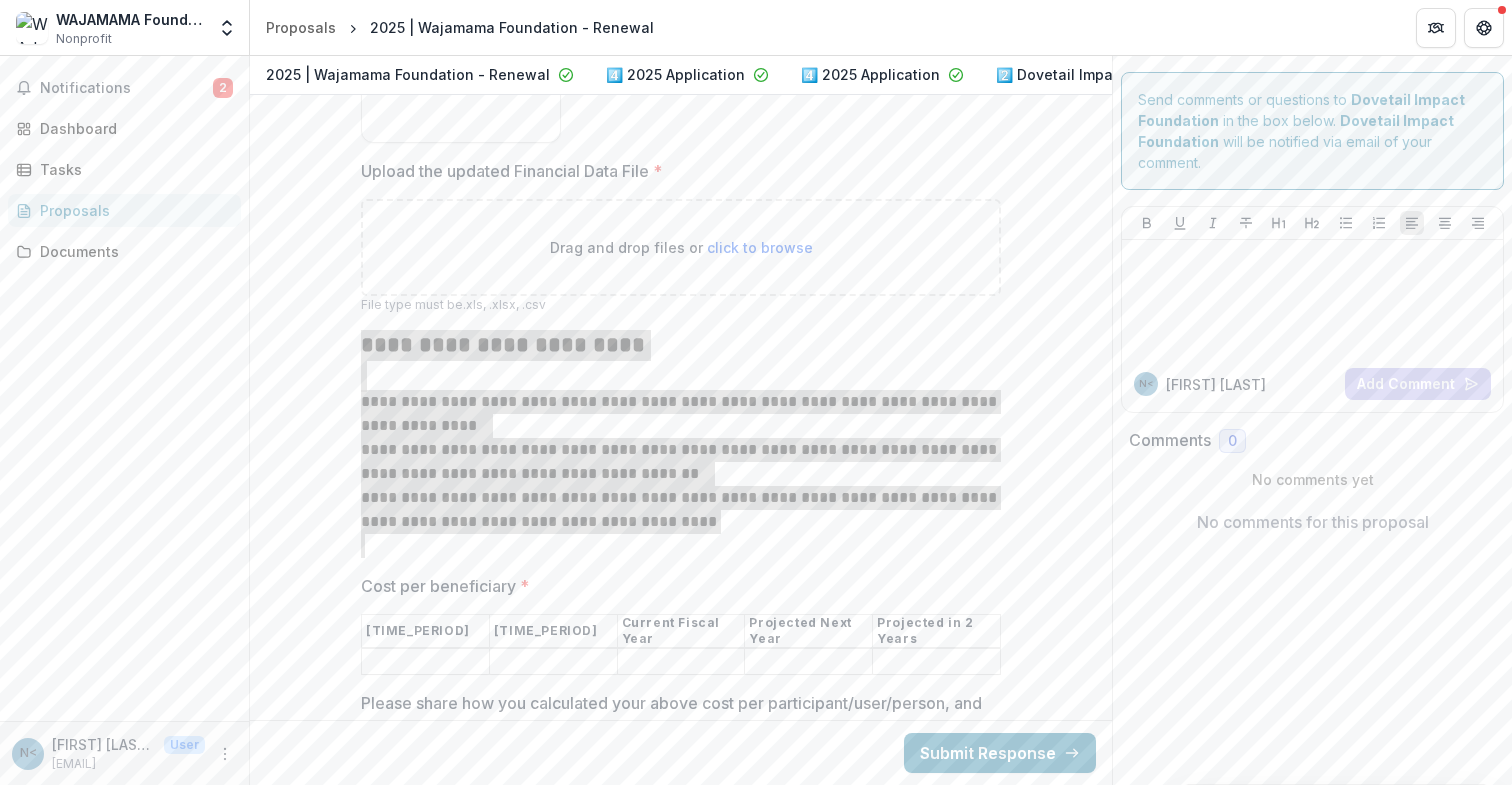 click on "**********" at bounding box center (681, 510) 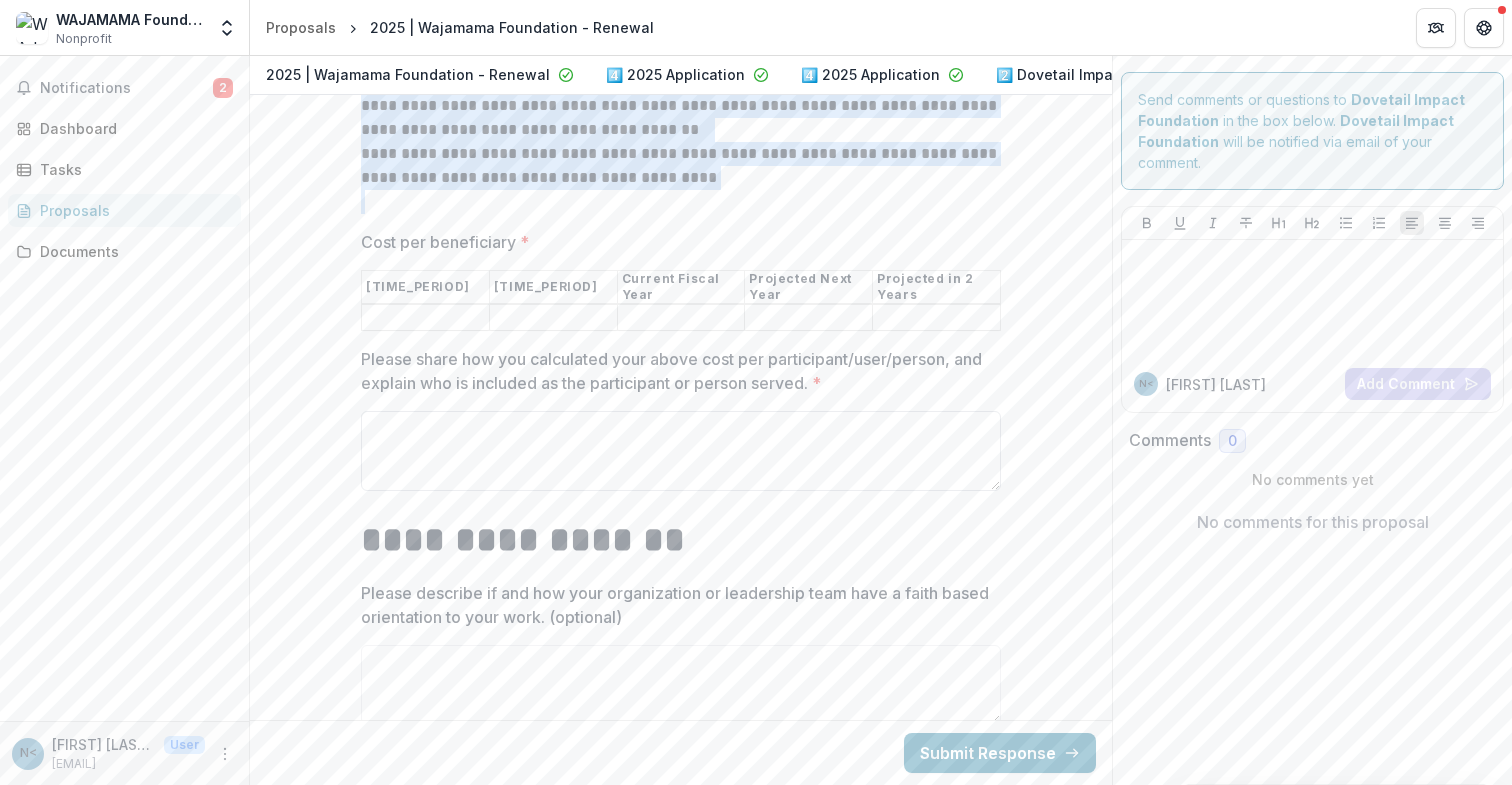 scroll, scrollTop: 8243, scrollLeft: 0, axis: vertical 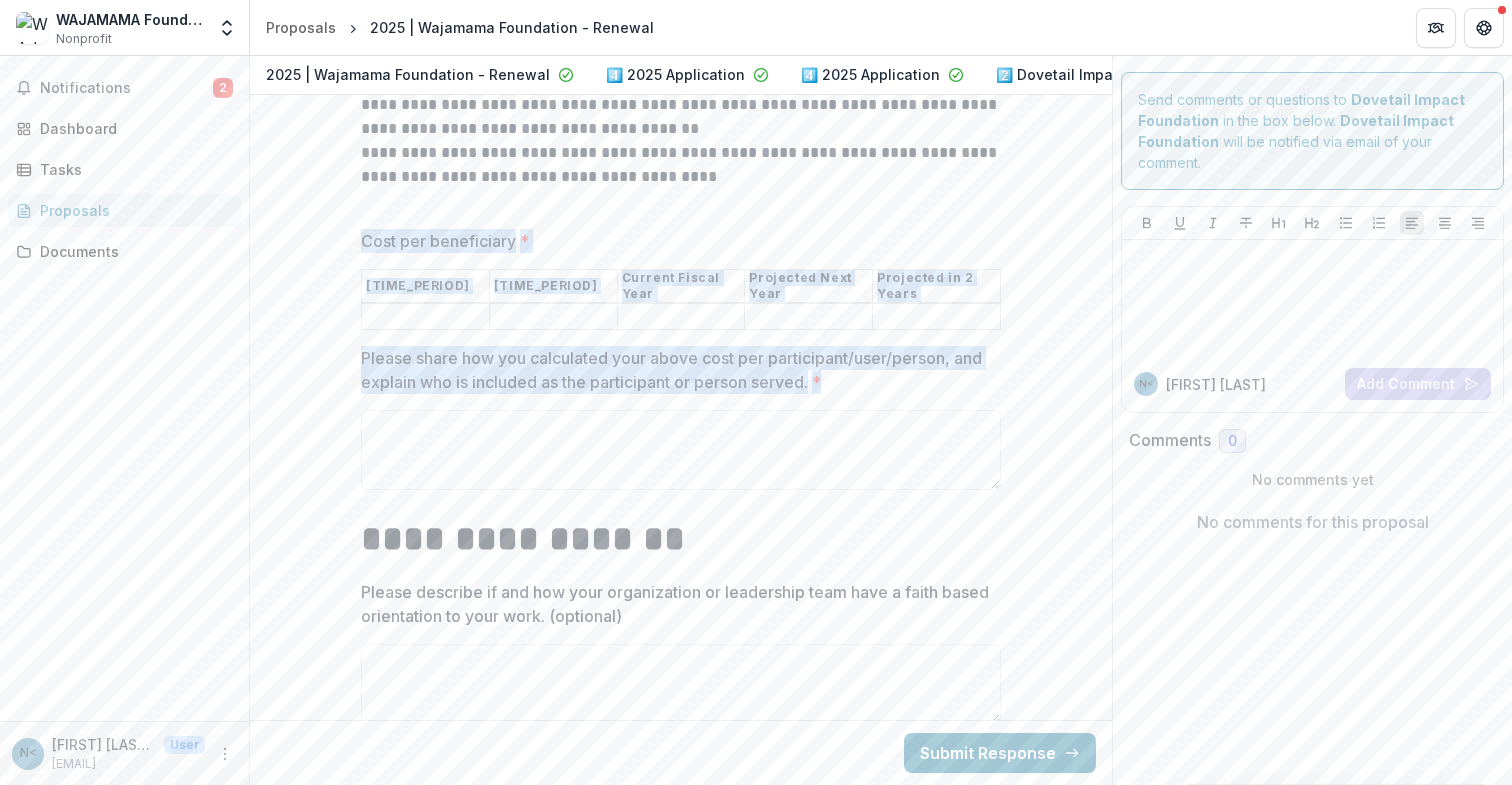 drag, startPoint x: 870, startPoint y: 396, endPoint x: 354, endPoint y: 252, distance: 535.7164 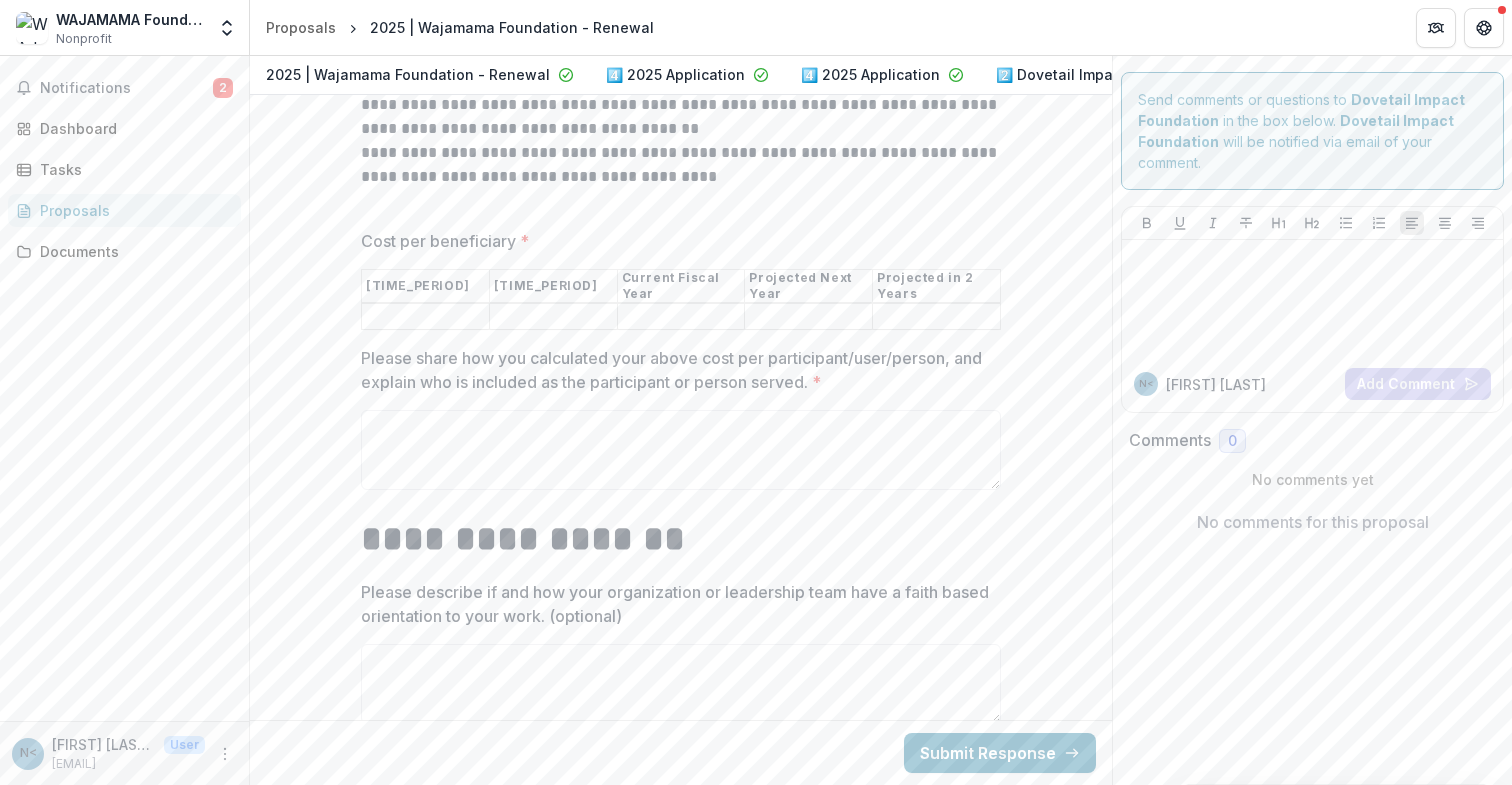 click on "Please share how you calculated your above cost per participant/user/person, and explain who is included as the participant or person served.  *" at bounding box center [675, 370] 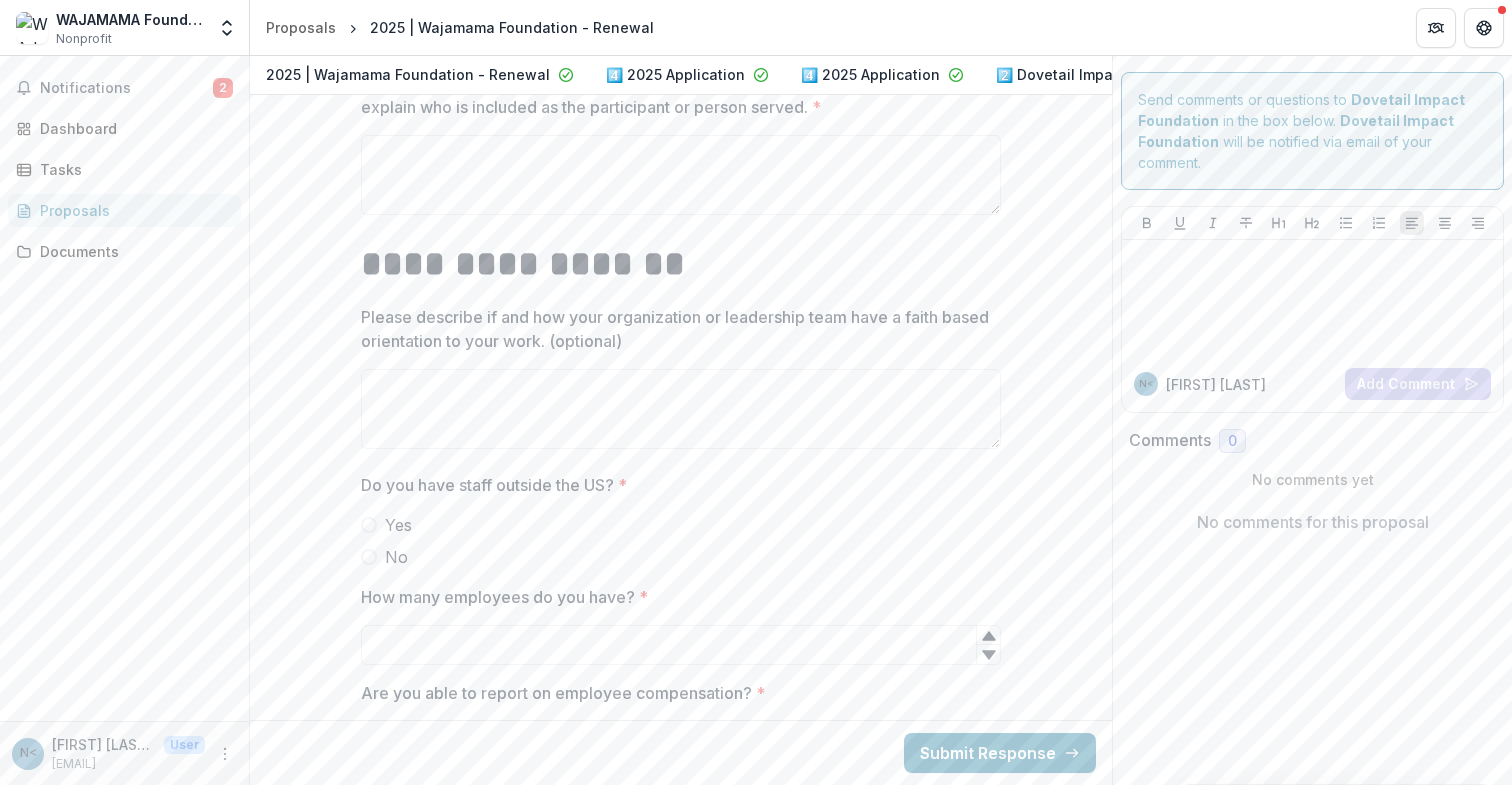 scroll, scrollTop: 8550, scrollLeft: 0, axis: vertical 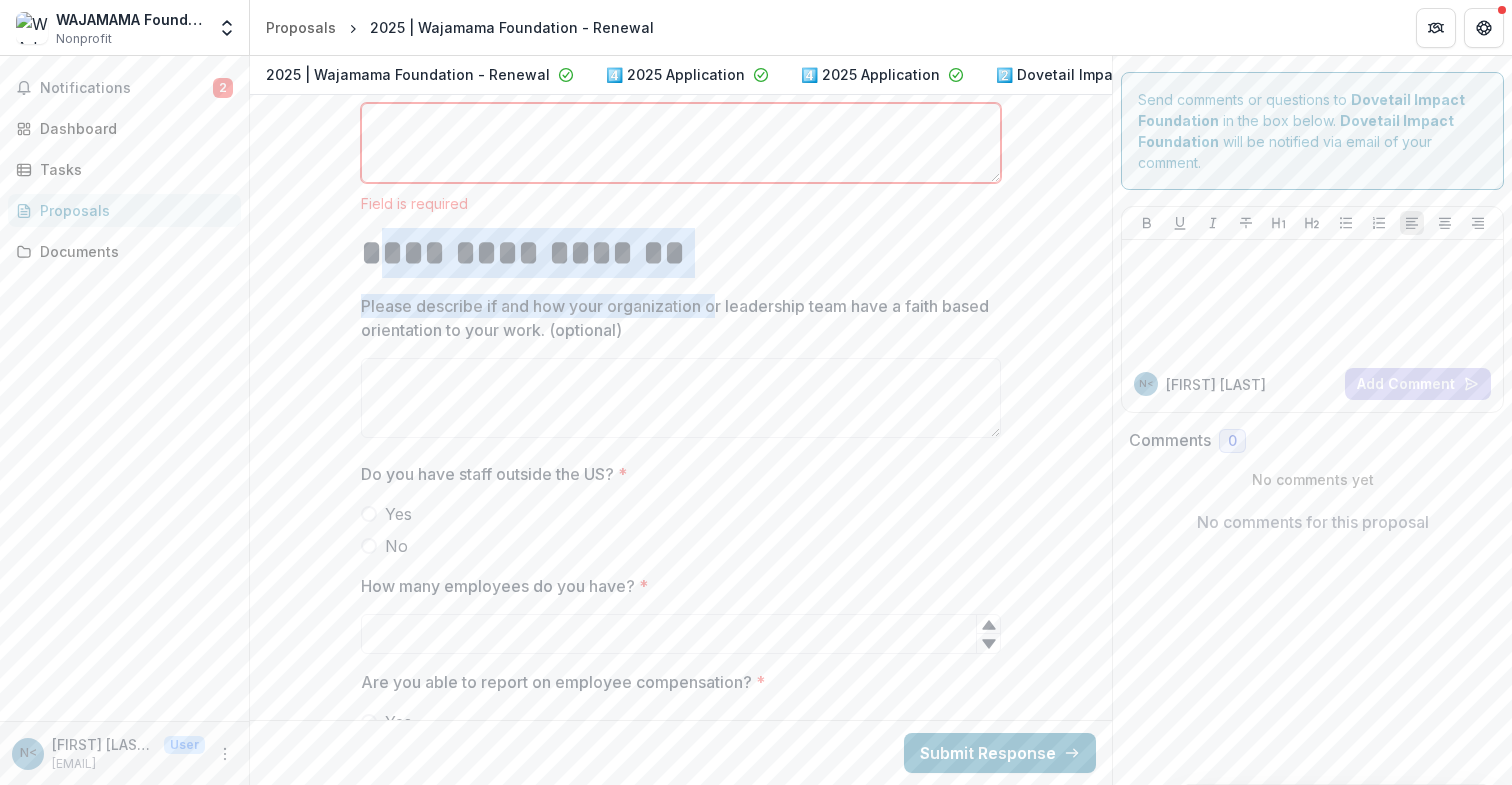 drag, startPoint x: 711, startPoint y: 315, endPoint x: 379, endPoint y: 273, distance: 334.6461 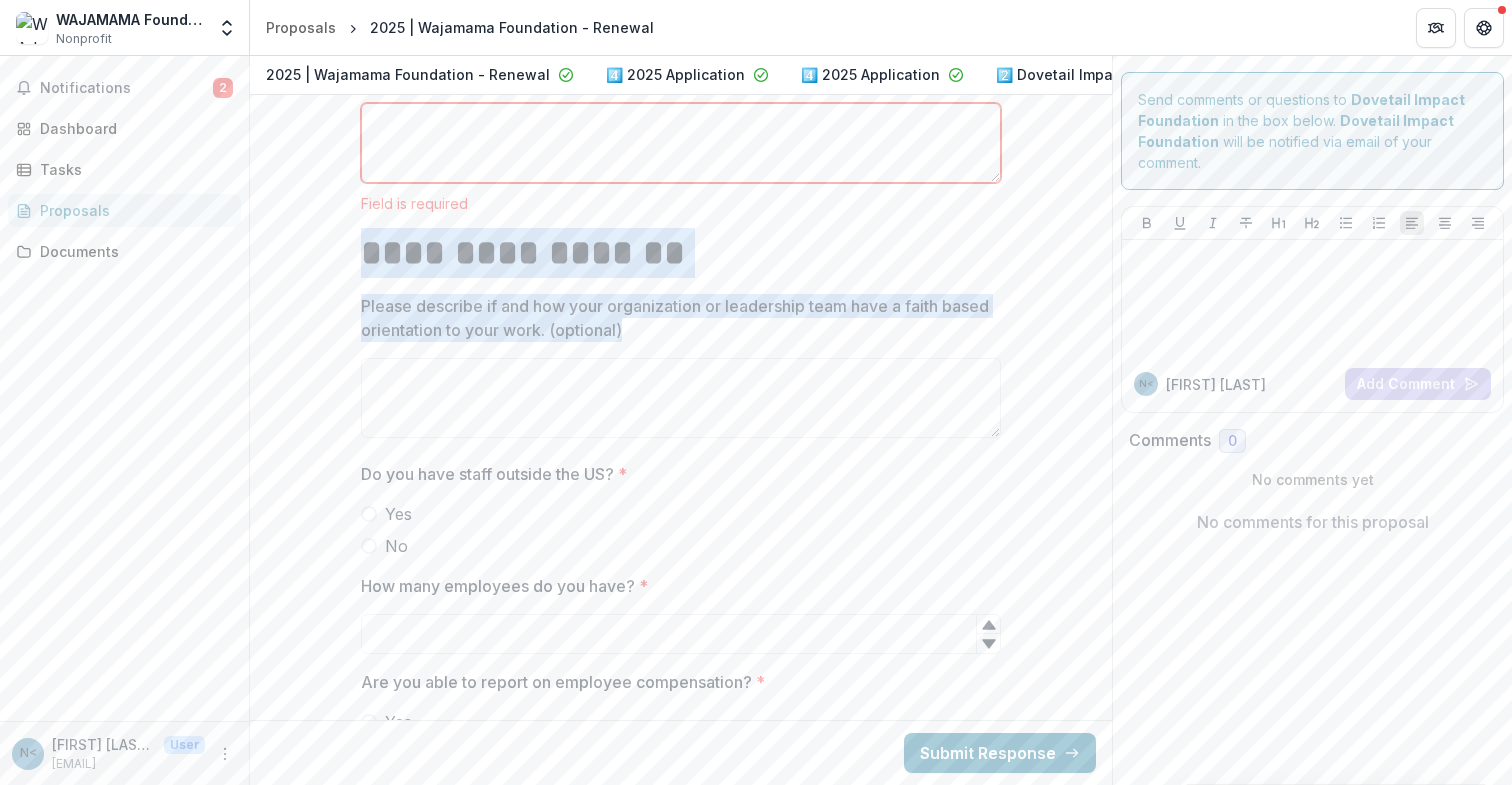 drag, startPoint x: 680, startPoint y: 334, endPoint x: 352, endPoint y: 263, distance: 335.5965 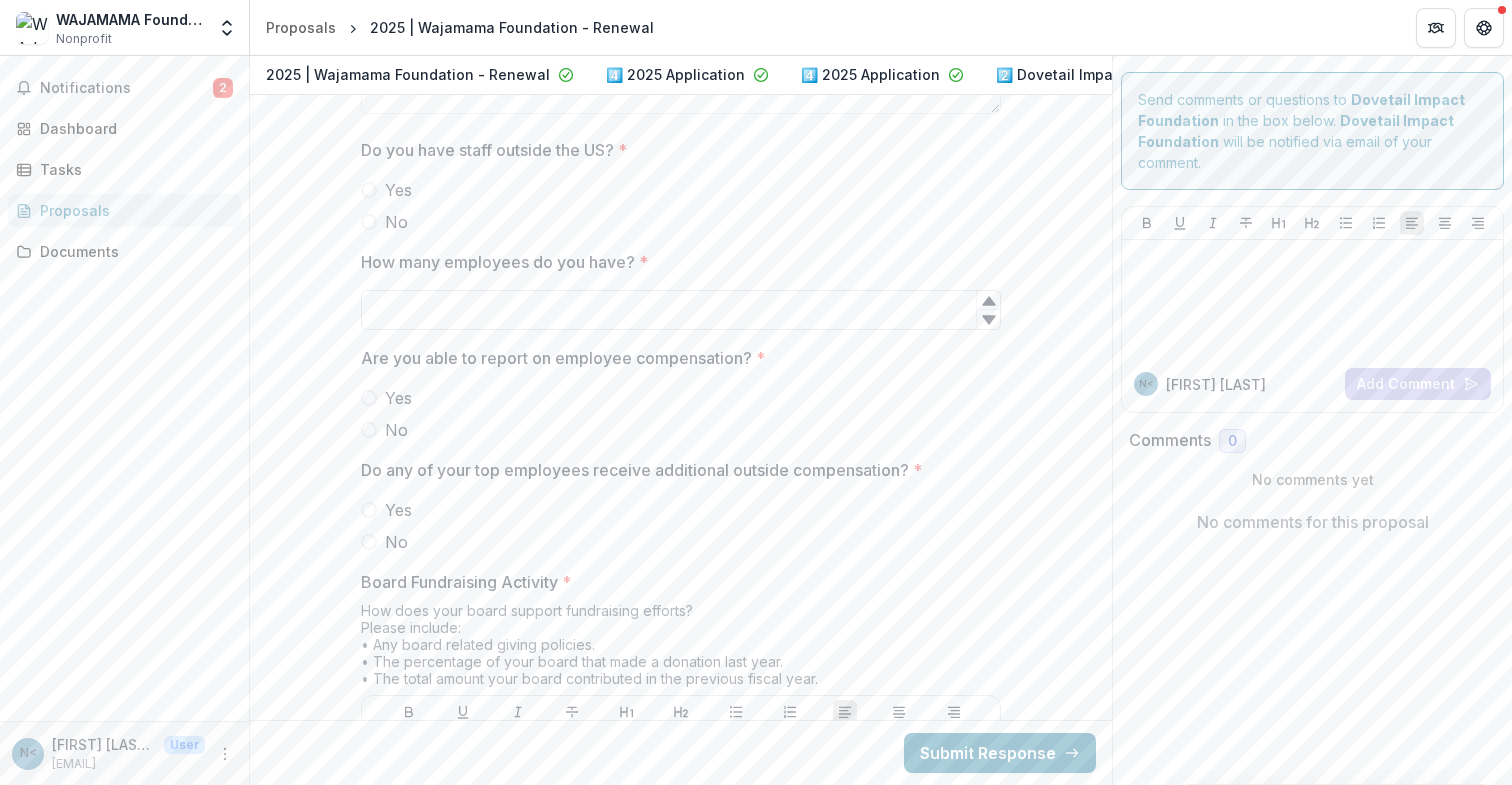 scroll, scrollTop: 8876, scrollLeft: 0, axis: vertical 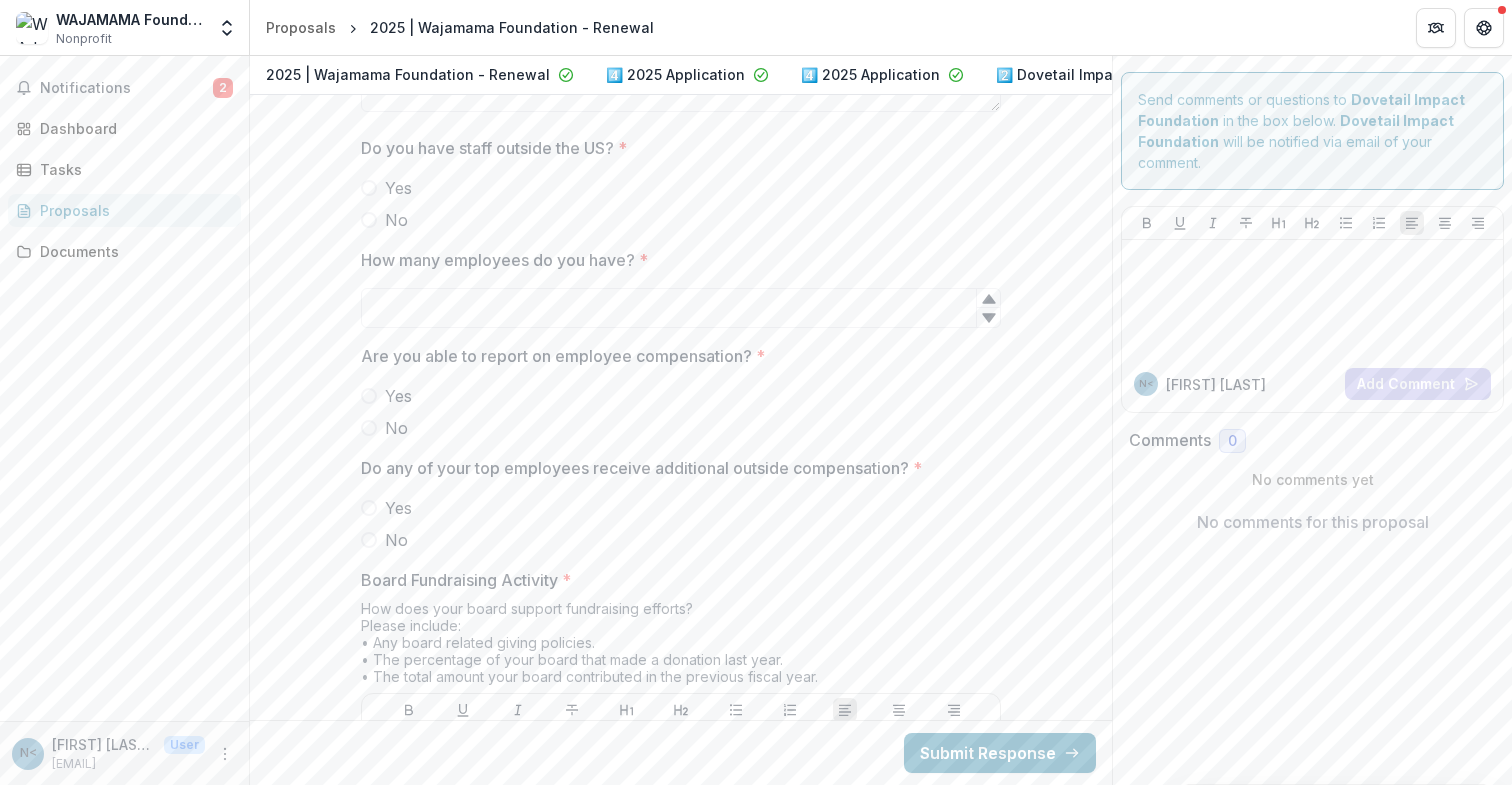 click on "Yes" at bounding box center [681, 396] 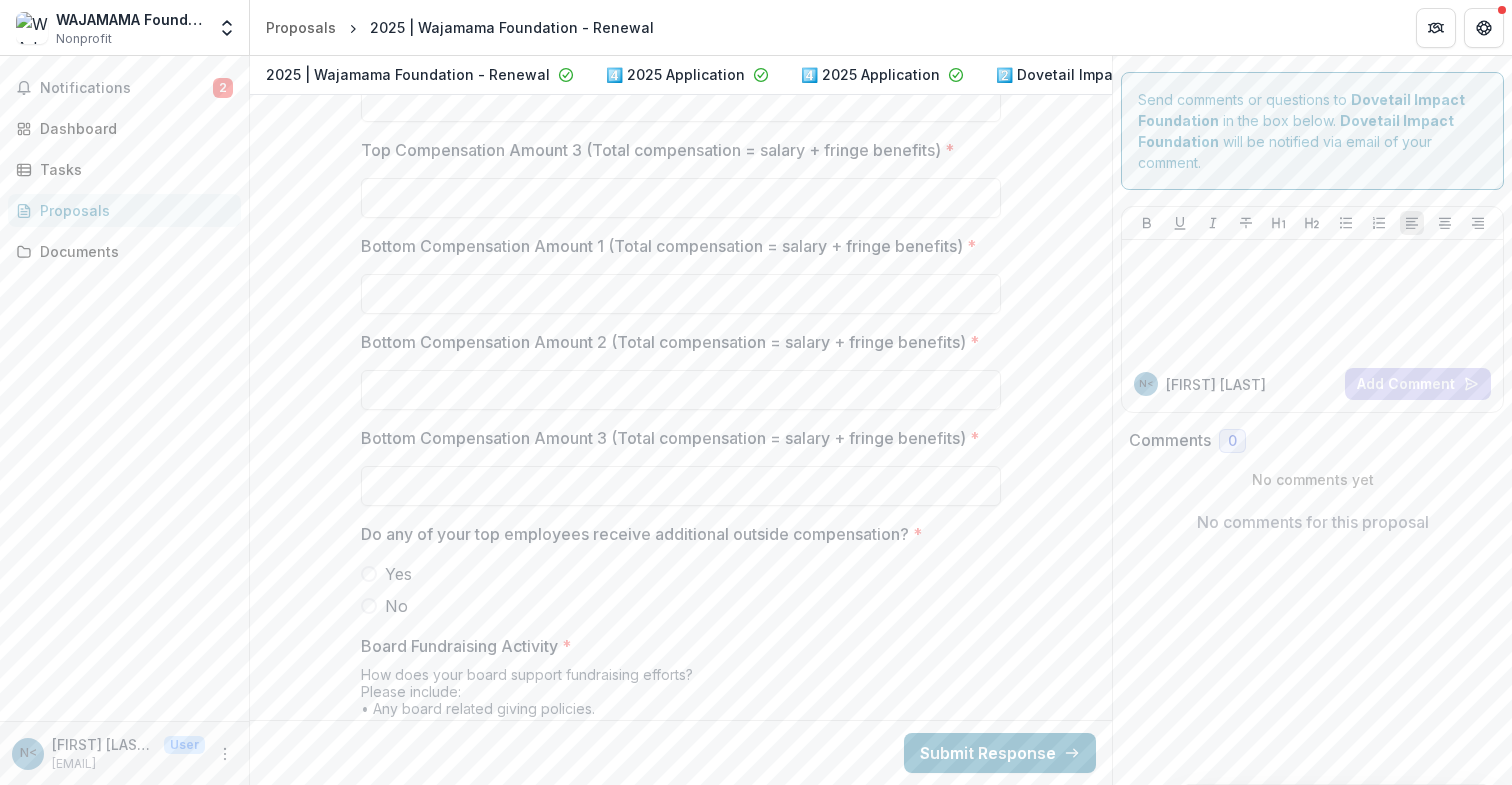 scroll, scrollTop: 9392, scrollLeft: 0, axis: vertical 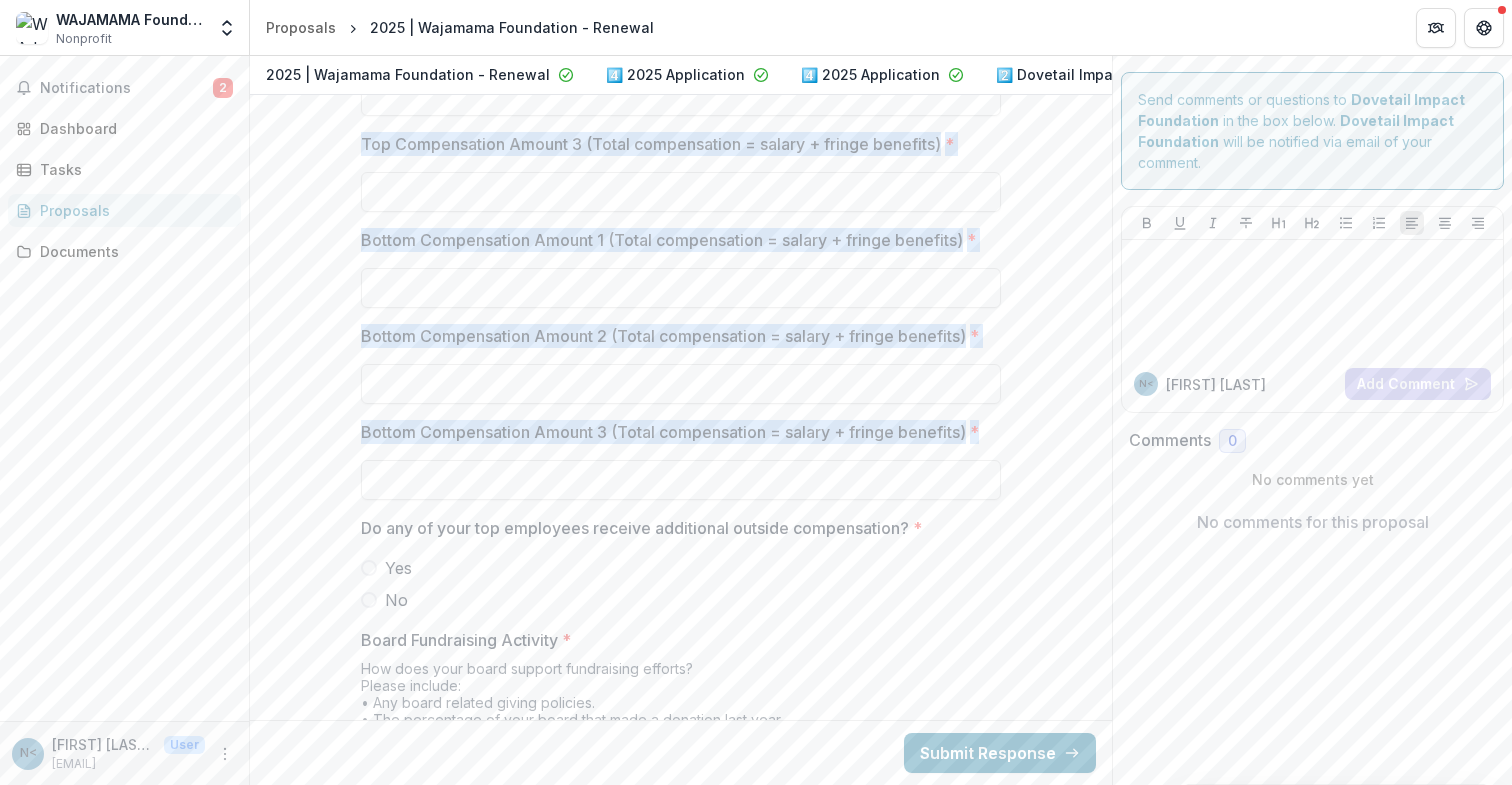 drag, startPoint x: 1051, startPoint y: 490, endPoint x: 338, endPoint y: 150, distance: 789.9171 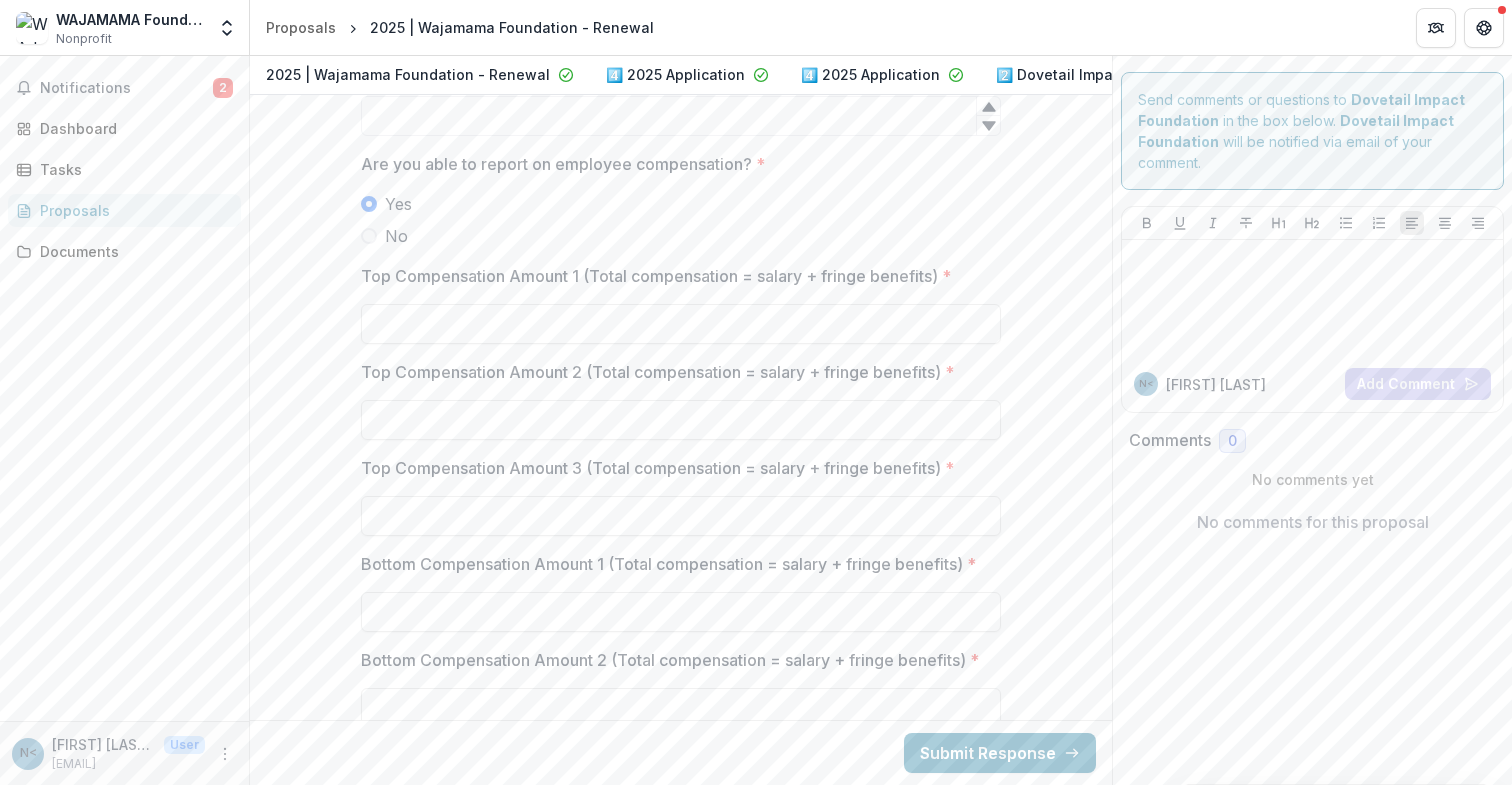 scroll, scrollTop: 8994, scrollLeft: 0, axis: vertical 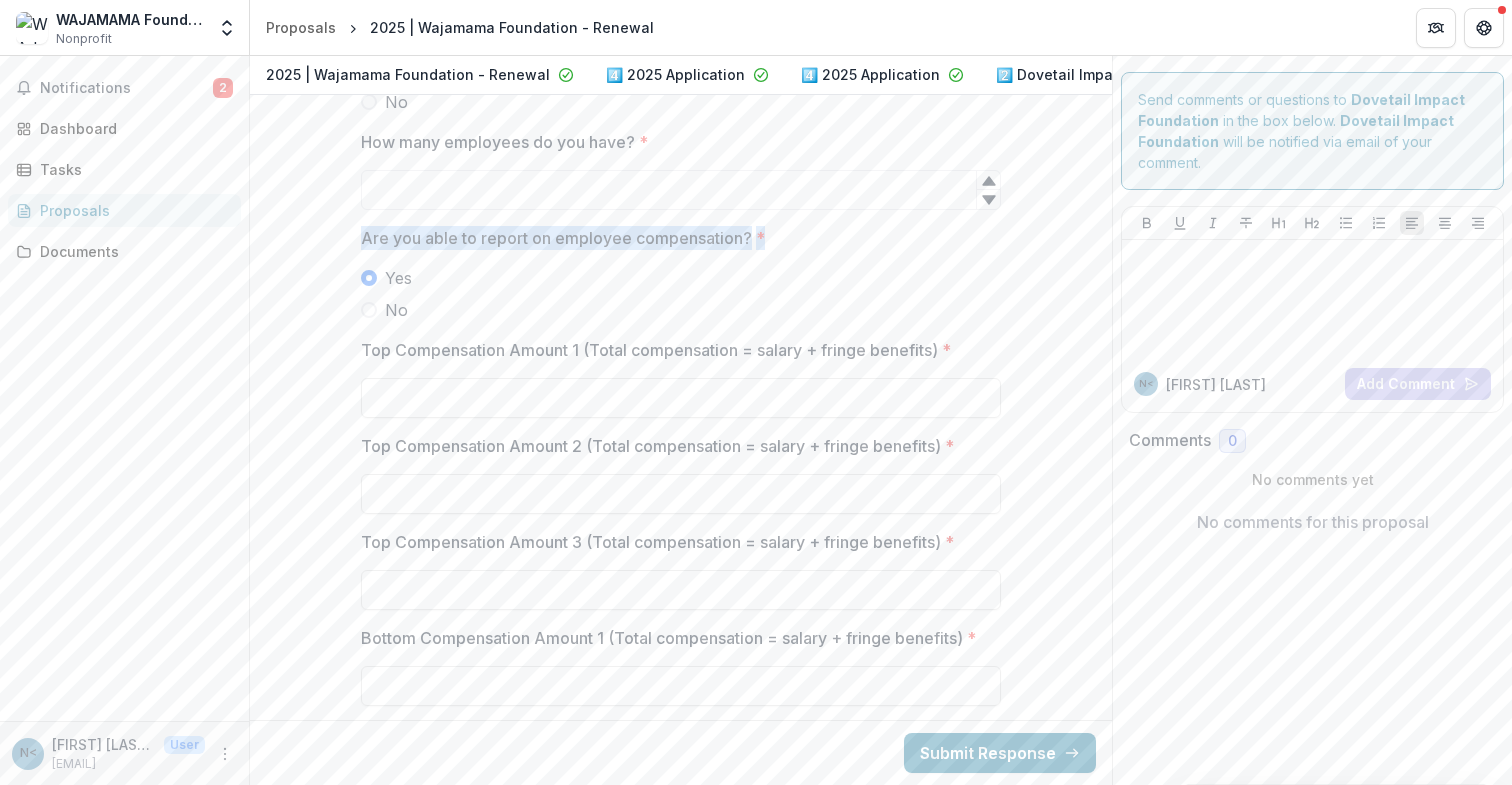 drag, startPoint x: 790, startPoint y: 242, endPoint x: 320, endPoint y: 246, distance: 470.01703 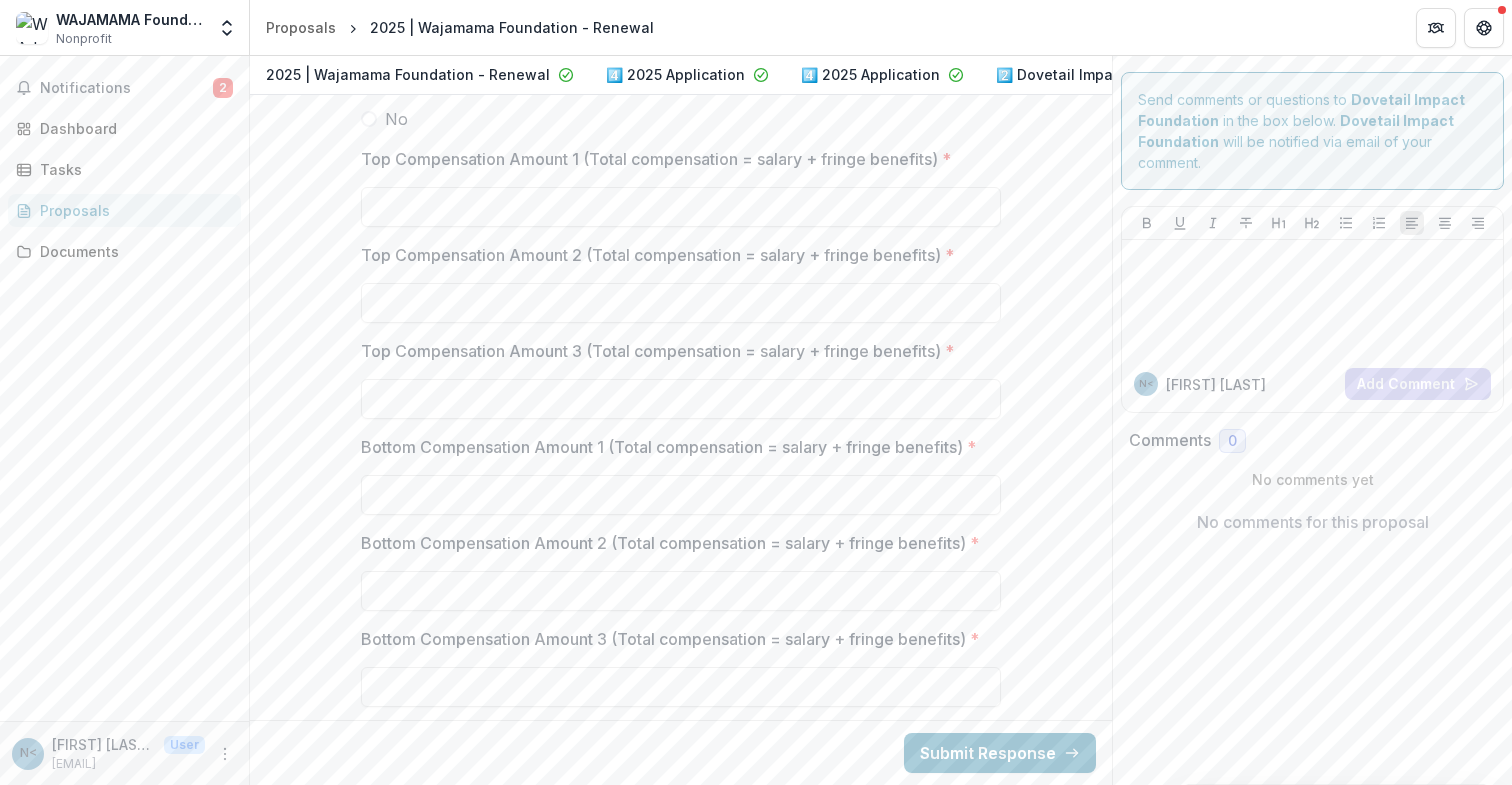 scroll, scrollTop: 9183, scrollLeft: 0, axis: vertical 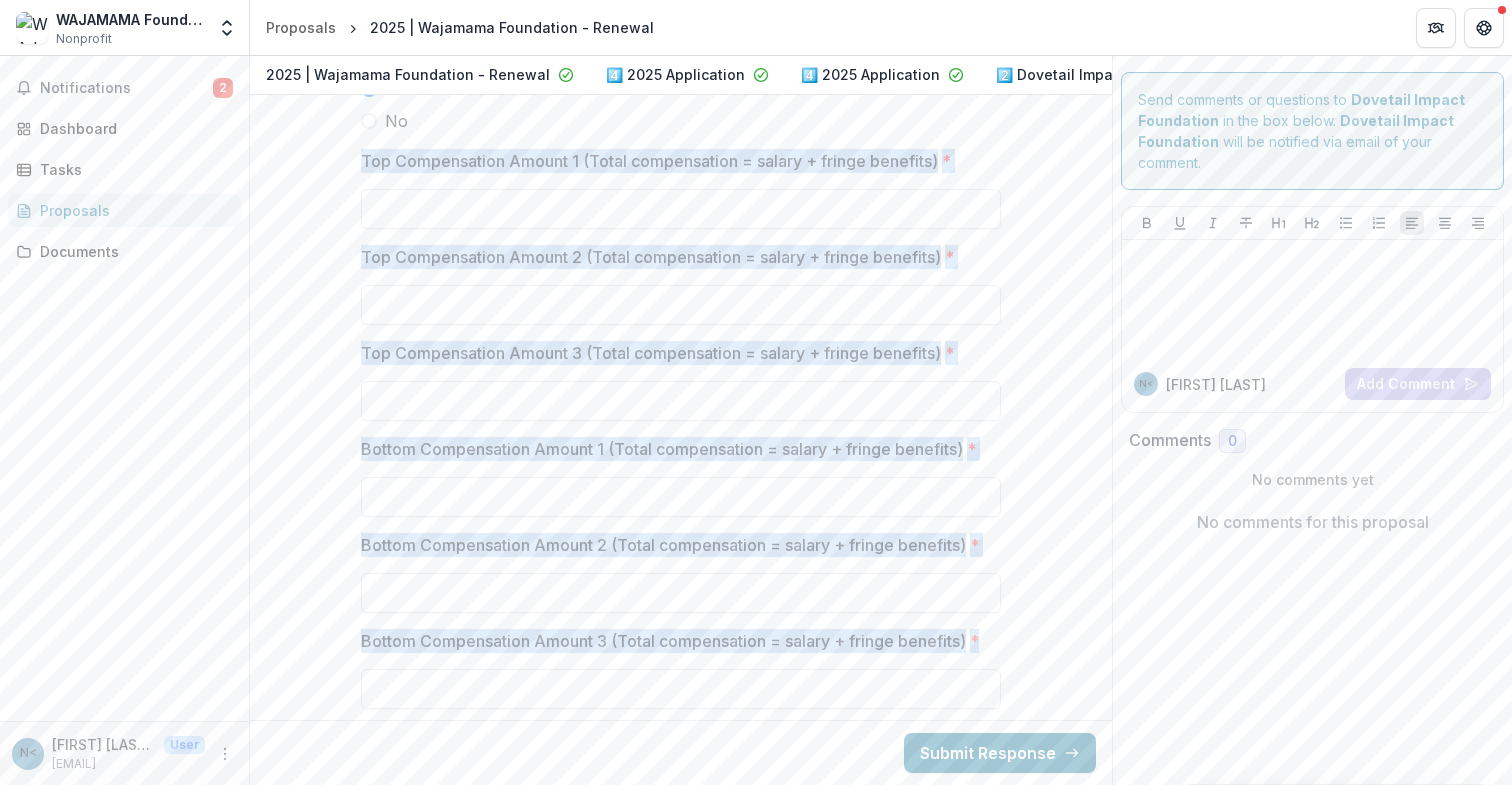 drag, startPoint x: 1021, startPoint y: 670, endPoint x: 348, endPoint y: 162, distance: 843.204 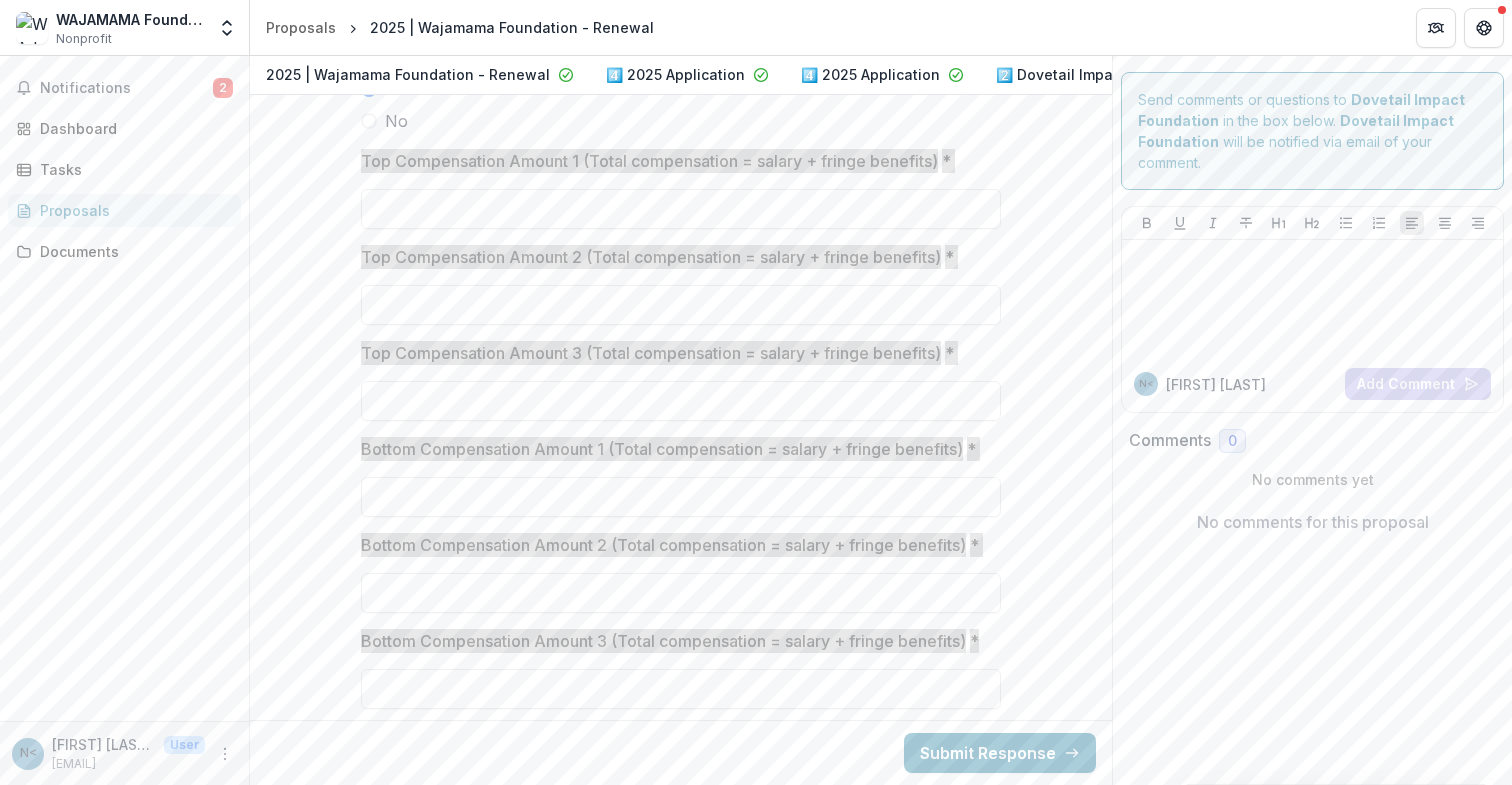 click on "**********" at bounding box center (681, -3245) 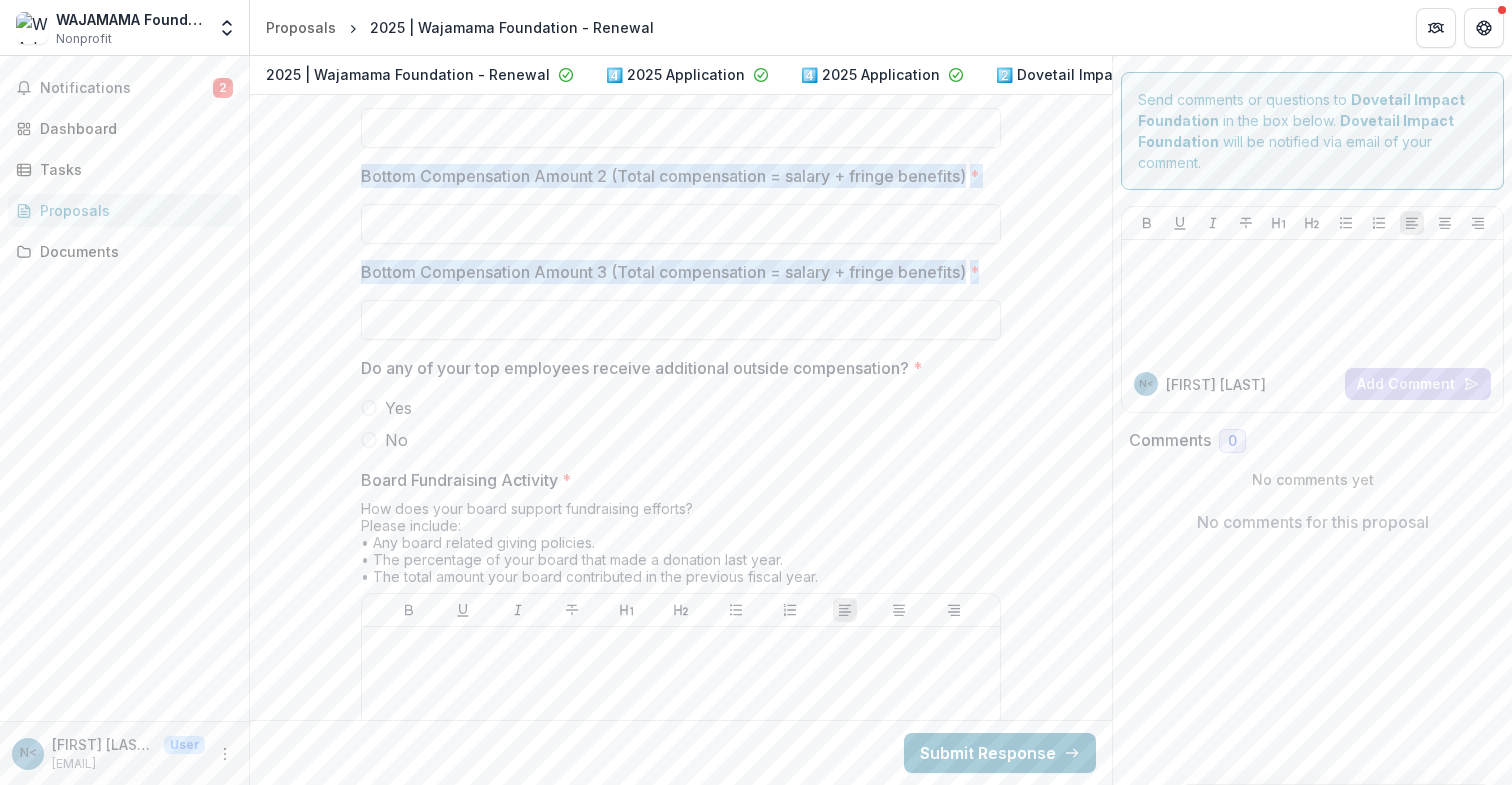 scroll, scrollTop: 9555, scrollLeft: 0, axis: vertical 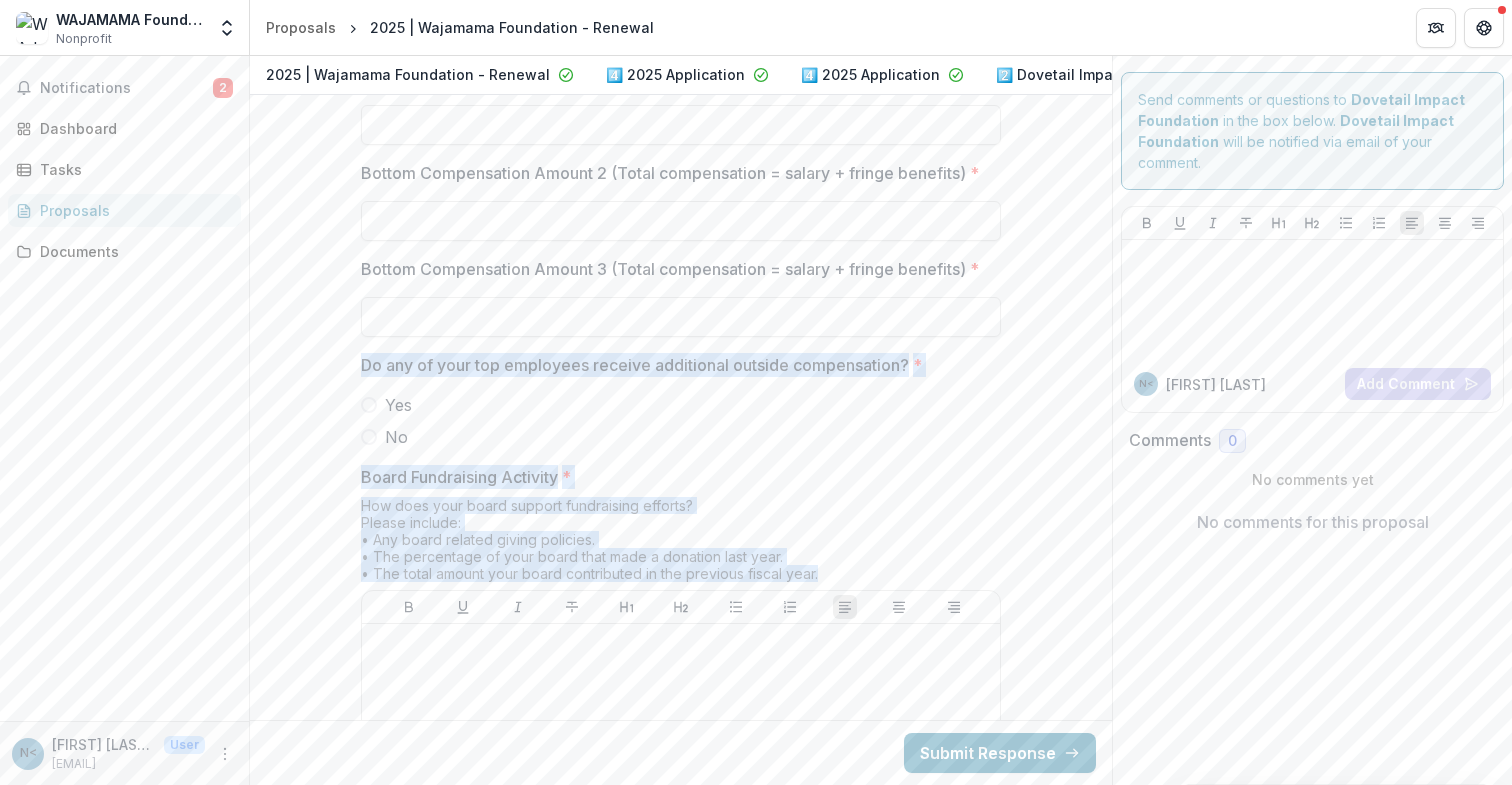 drag, startPoint x: 821, startPoint y: 573, endPoint x: 351, endPoint y: 372, distance: 511.1761 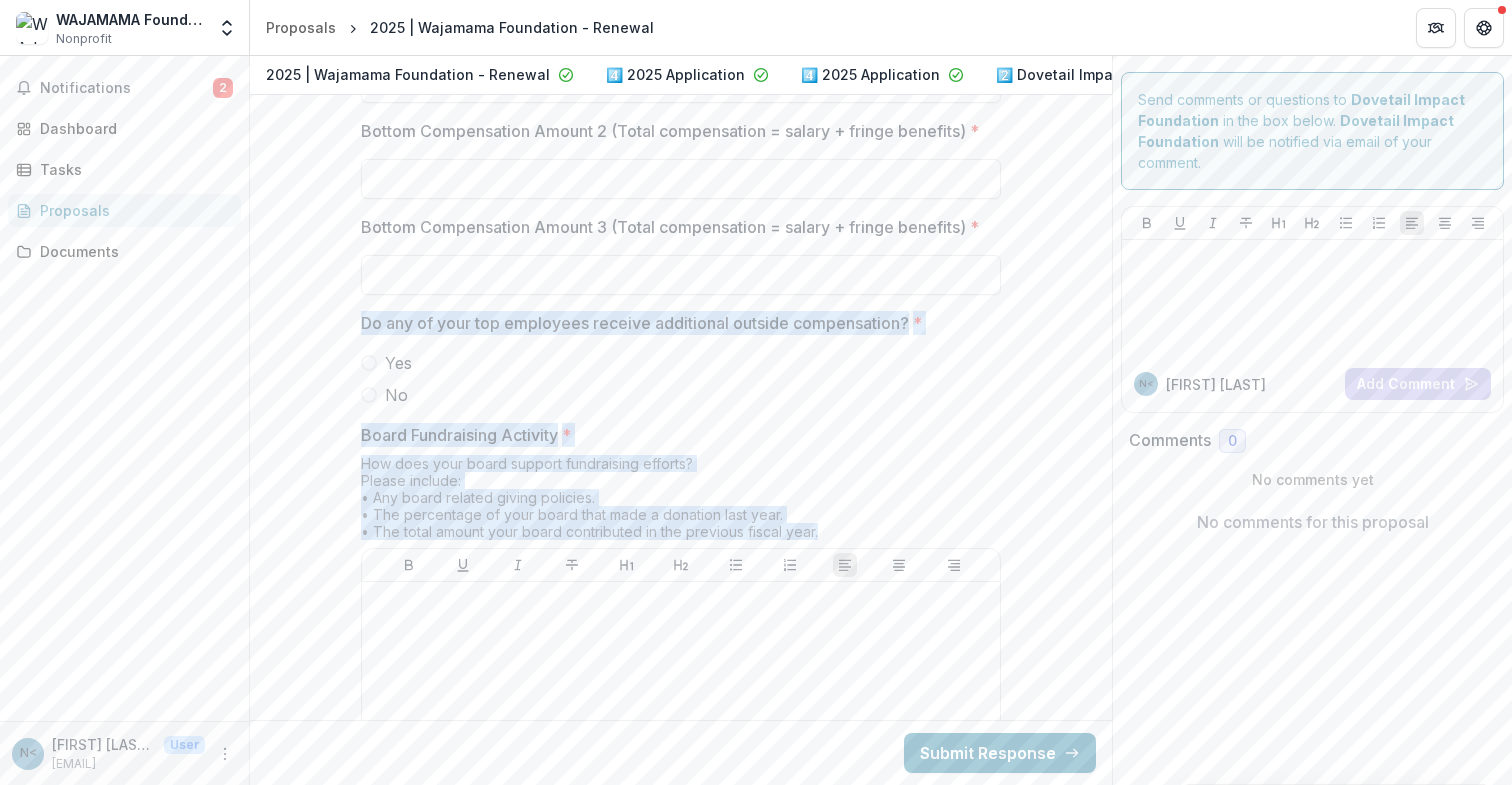 scroll, scrollTop: 9623, scrollLeft: 0, axis: vertical 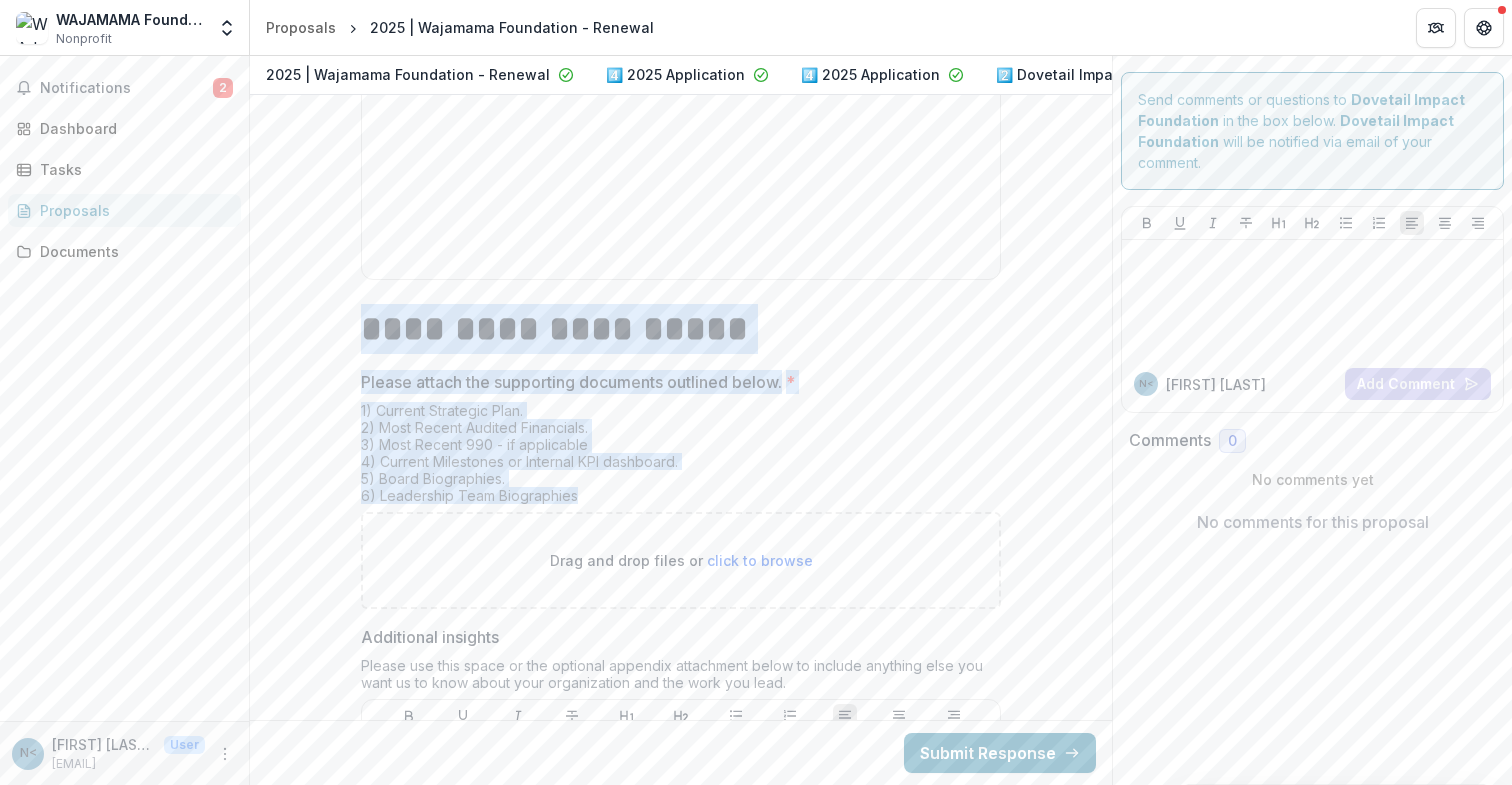 drag, startPoint x: 590, startPoint y: 496, endPoint x: 353, endPoint y: 323, distance: 293.42462 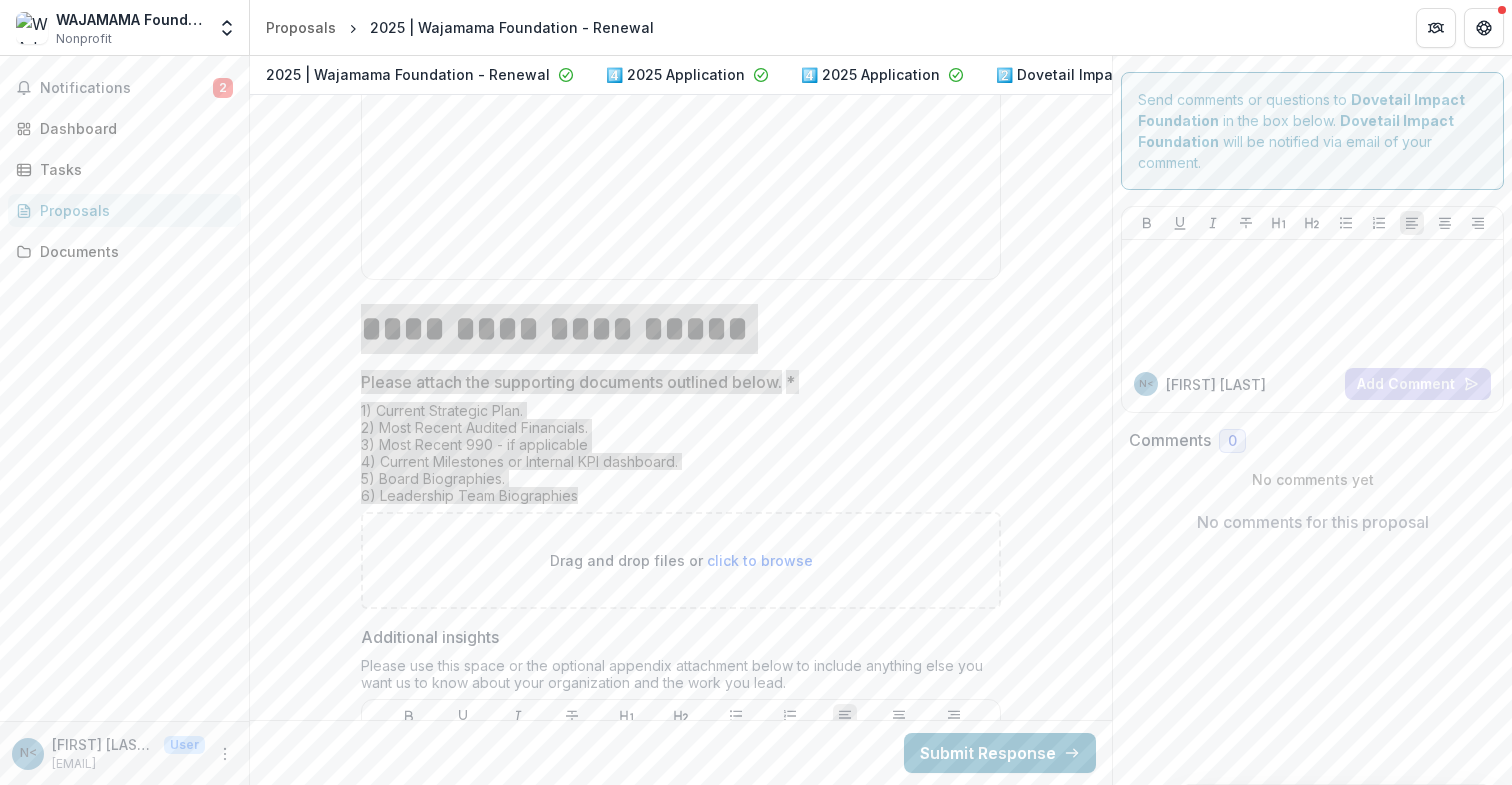 click on "**********" at bounding box center (681, -4278) 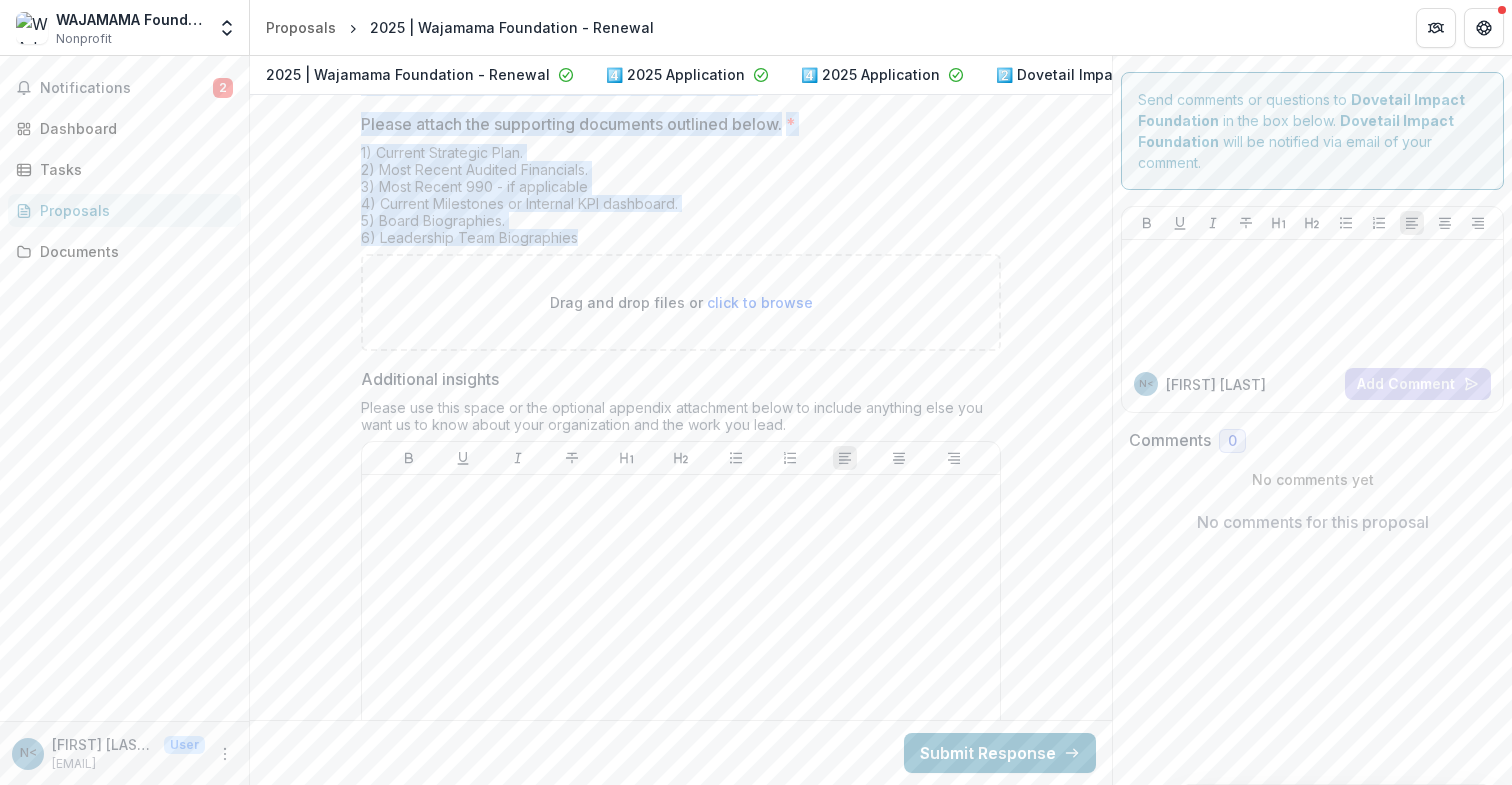 scroll, scrollTop: 10476, scrollLeft: 0, axis: vertical 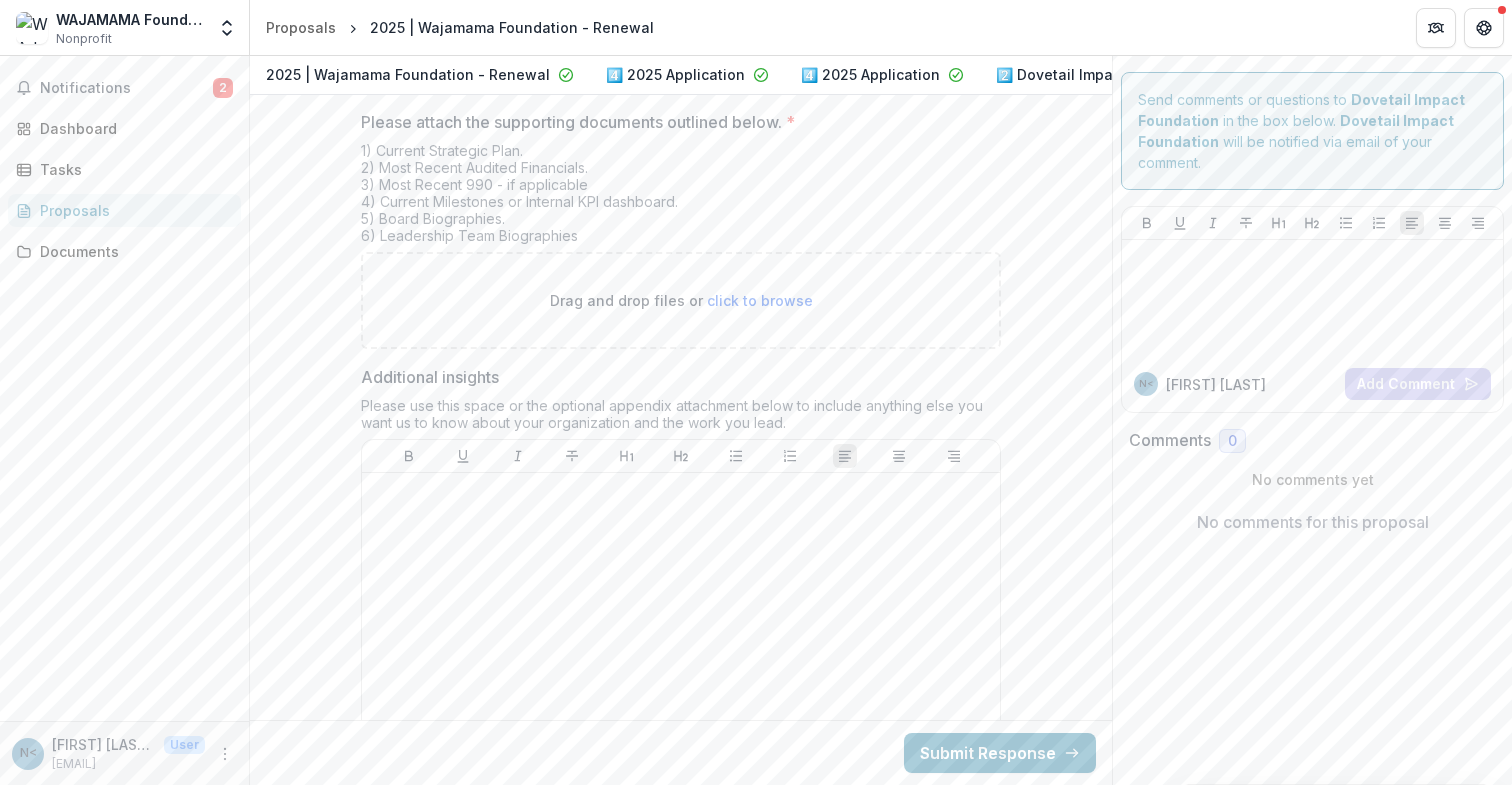 click on "Please use this space or the optional appendix attachment below to include anything else you want us to know about your organization and the work you lead." at bounding box center [681, 418] 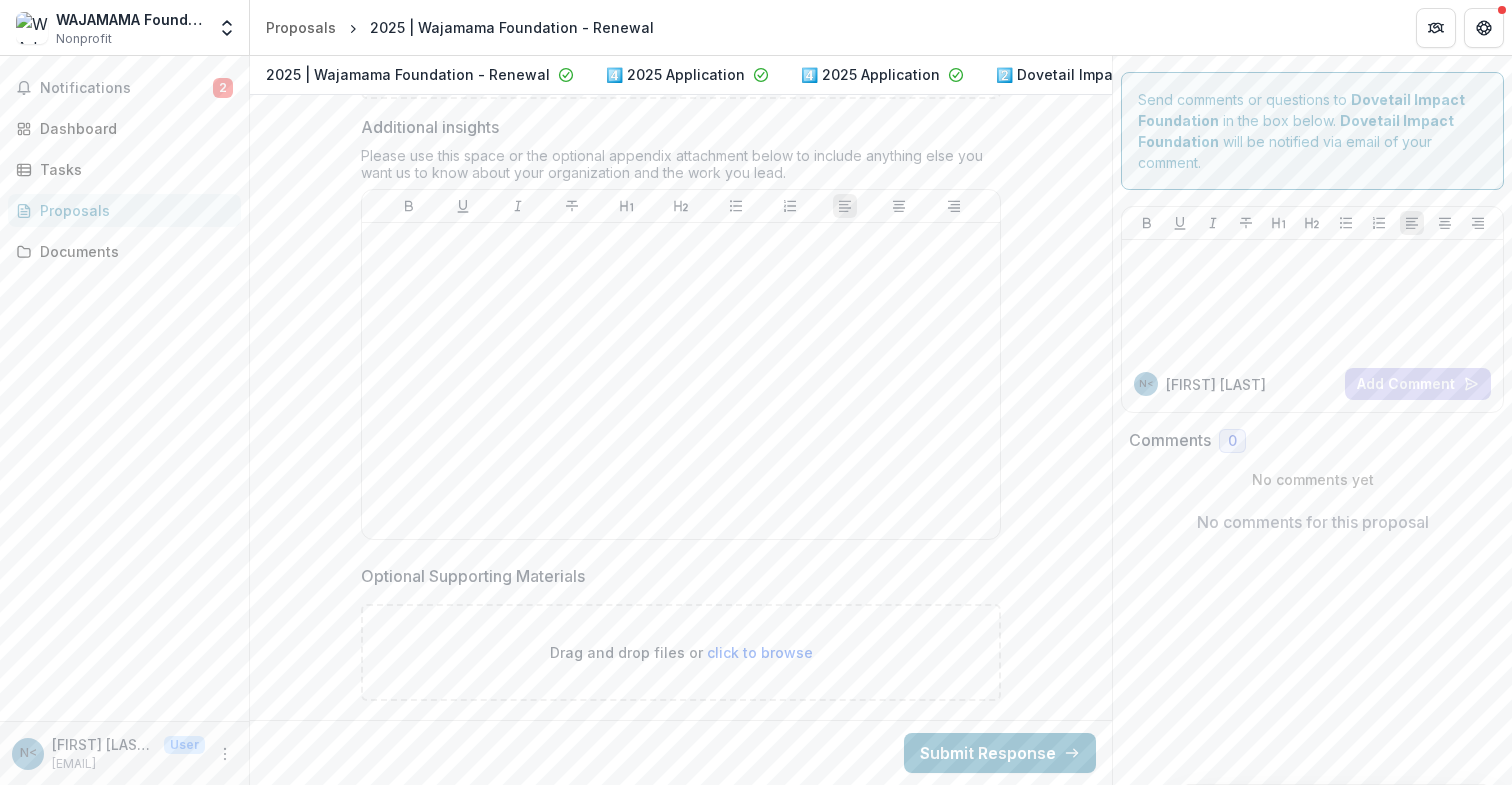 scroll, scrollTop: 10725, scrollLeft: 0, axis: vertical 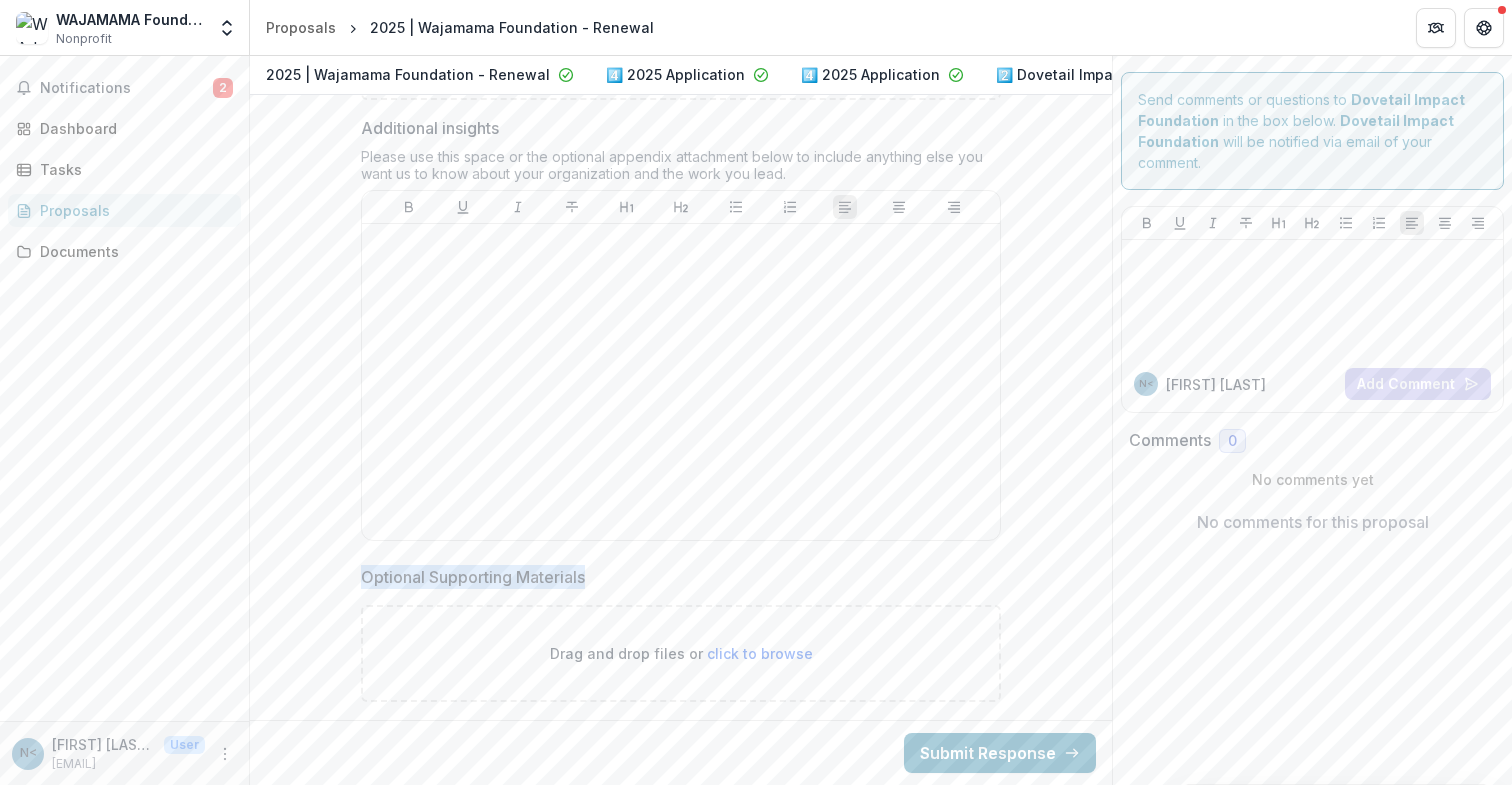 drag, startPoint x: 615, startPoint y: 571, endPoint x: 359, endPoint y: 568, distance: 256.01758 